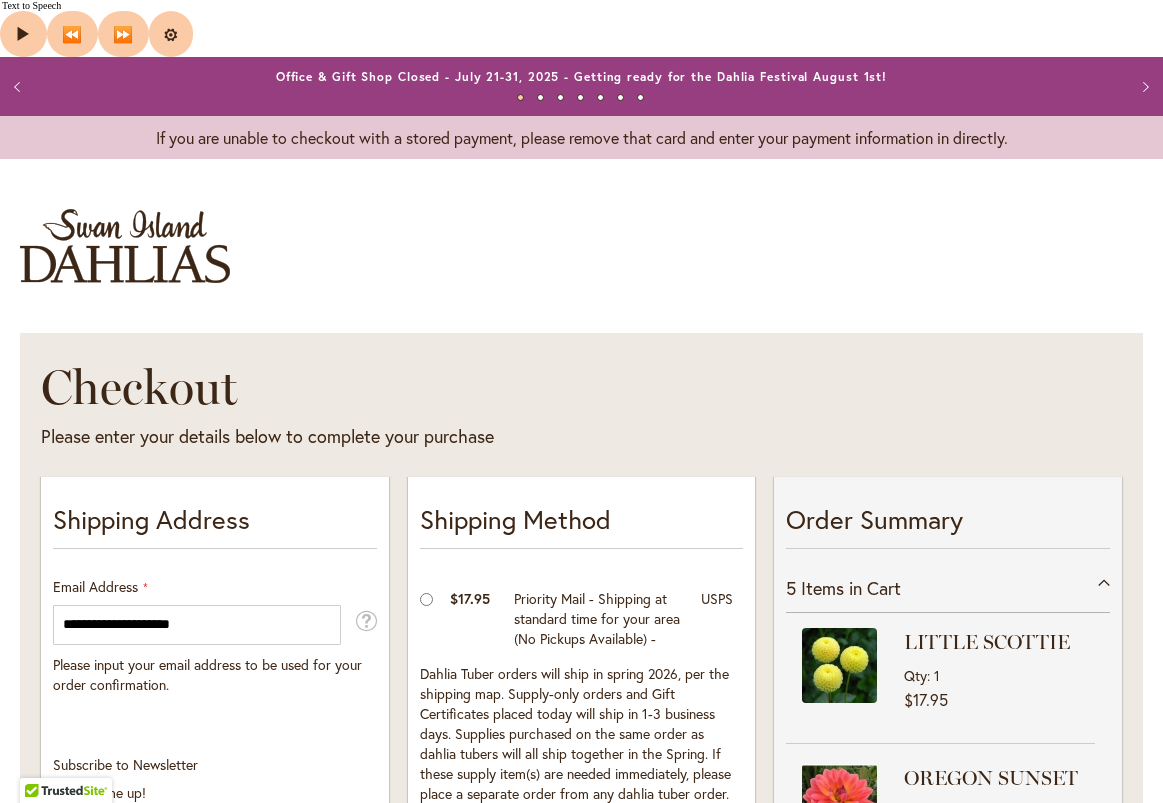 select on "**" 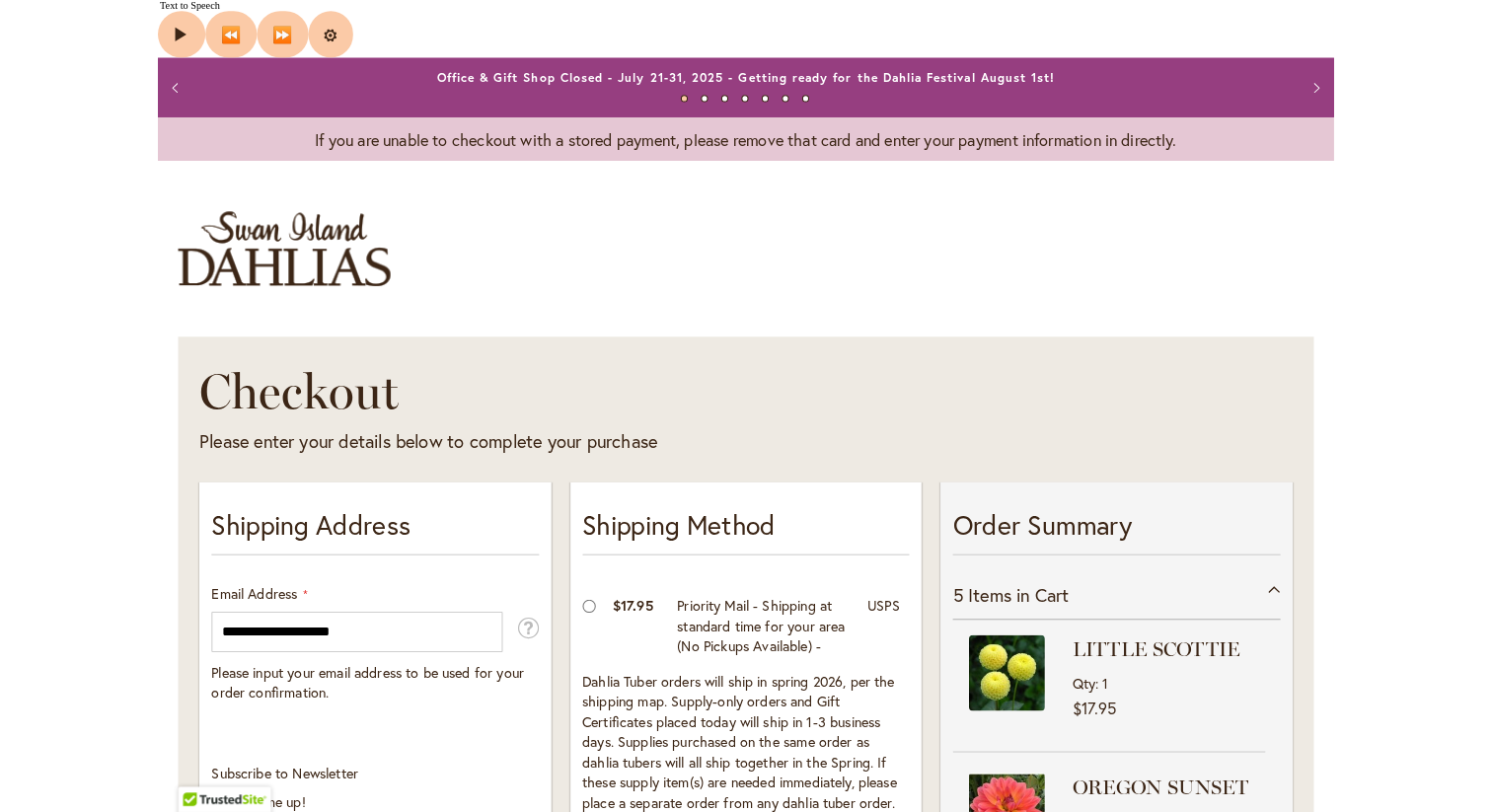scroll, scrollTop: 1314, scrollLeft: 0, axis: vertical 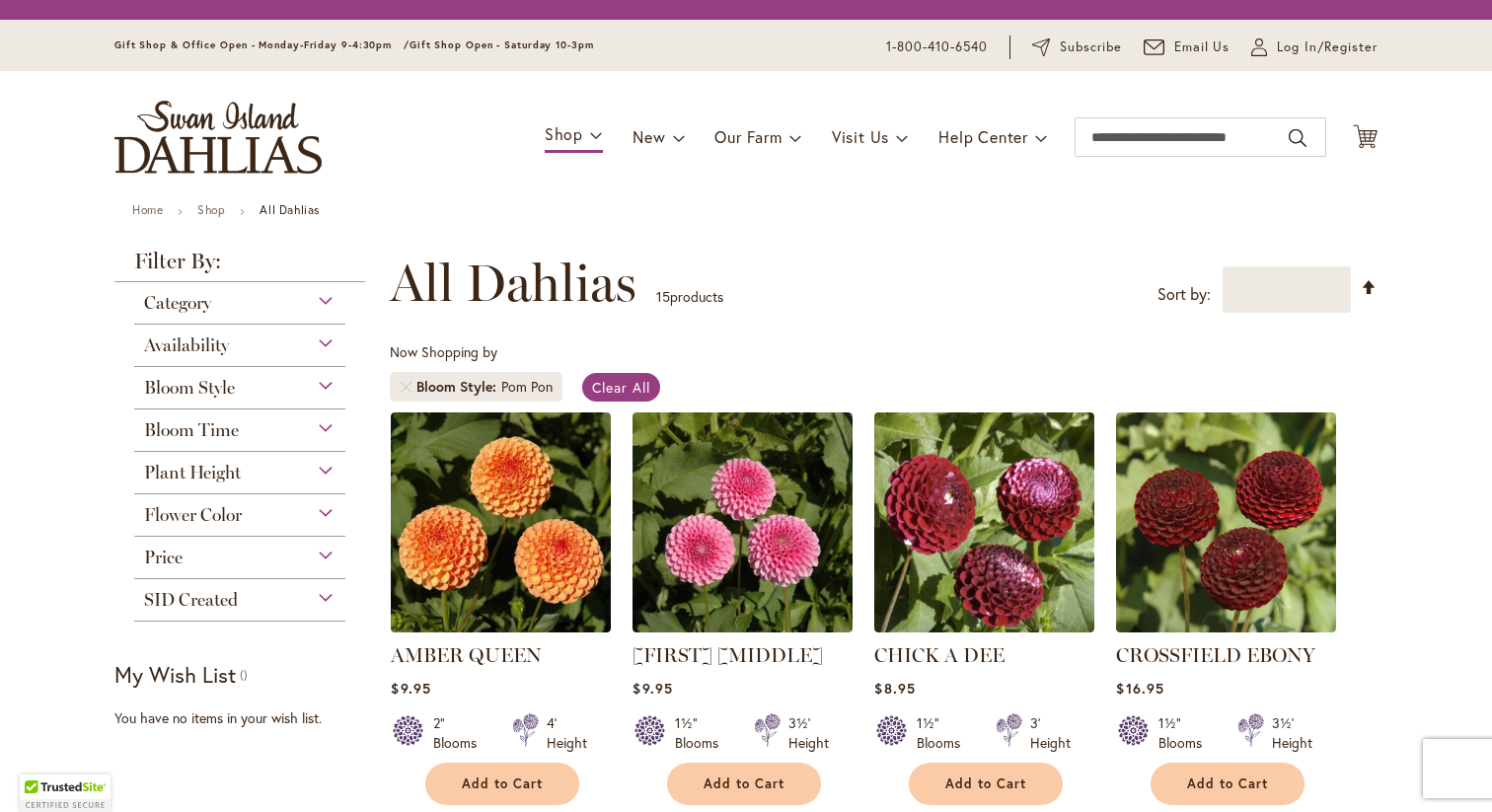 select 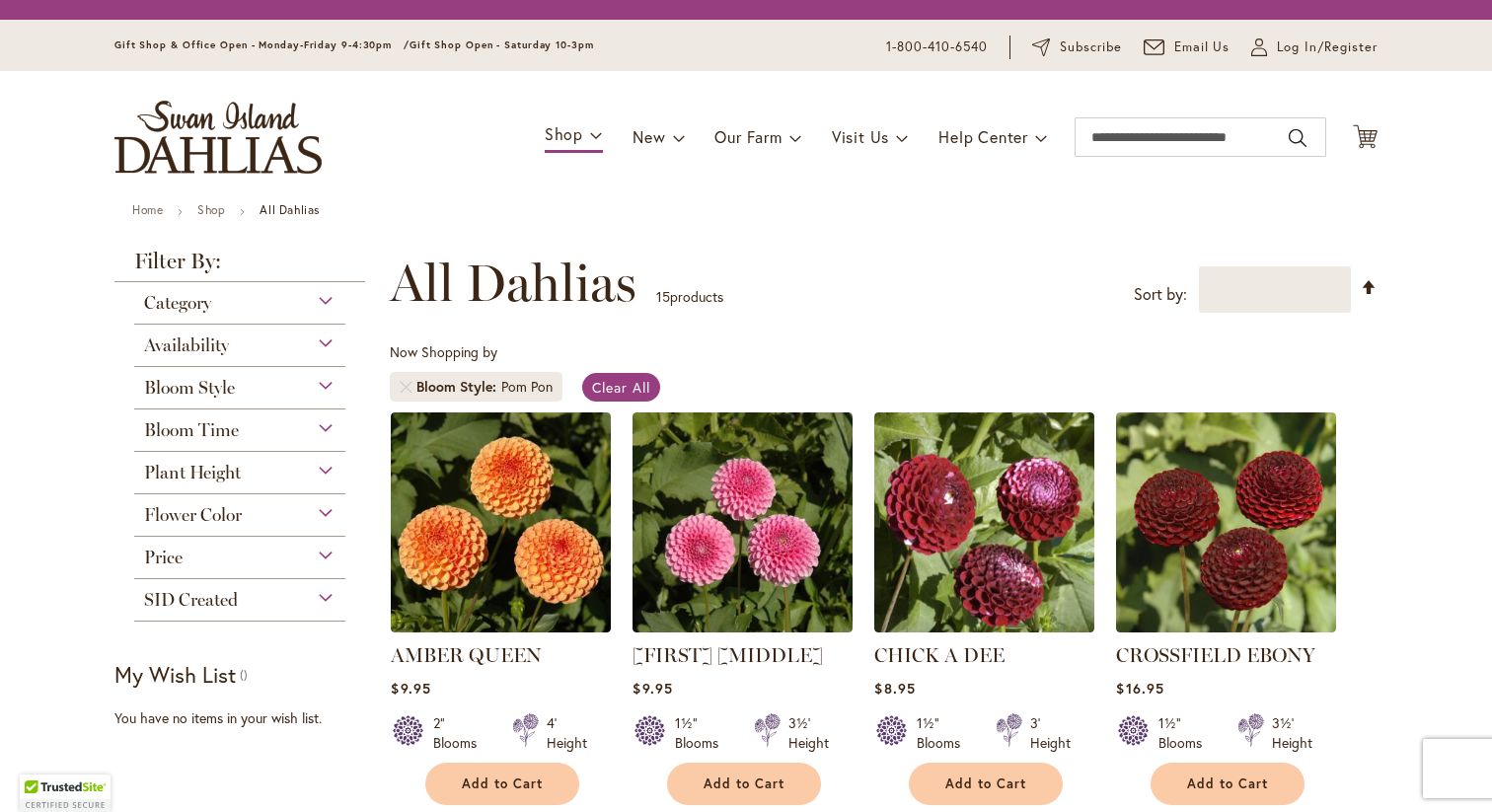 scroll, scrollTop: 0, scrollLeft: 0, axis: both 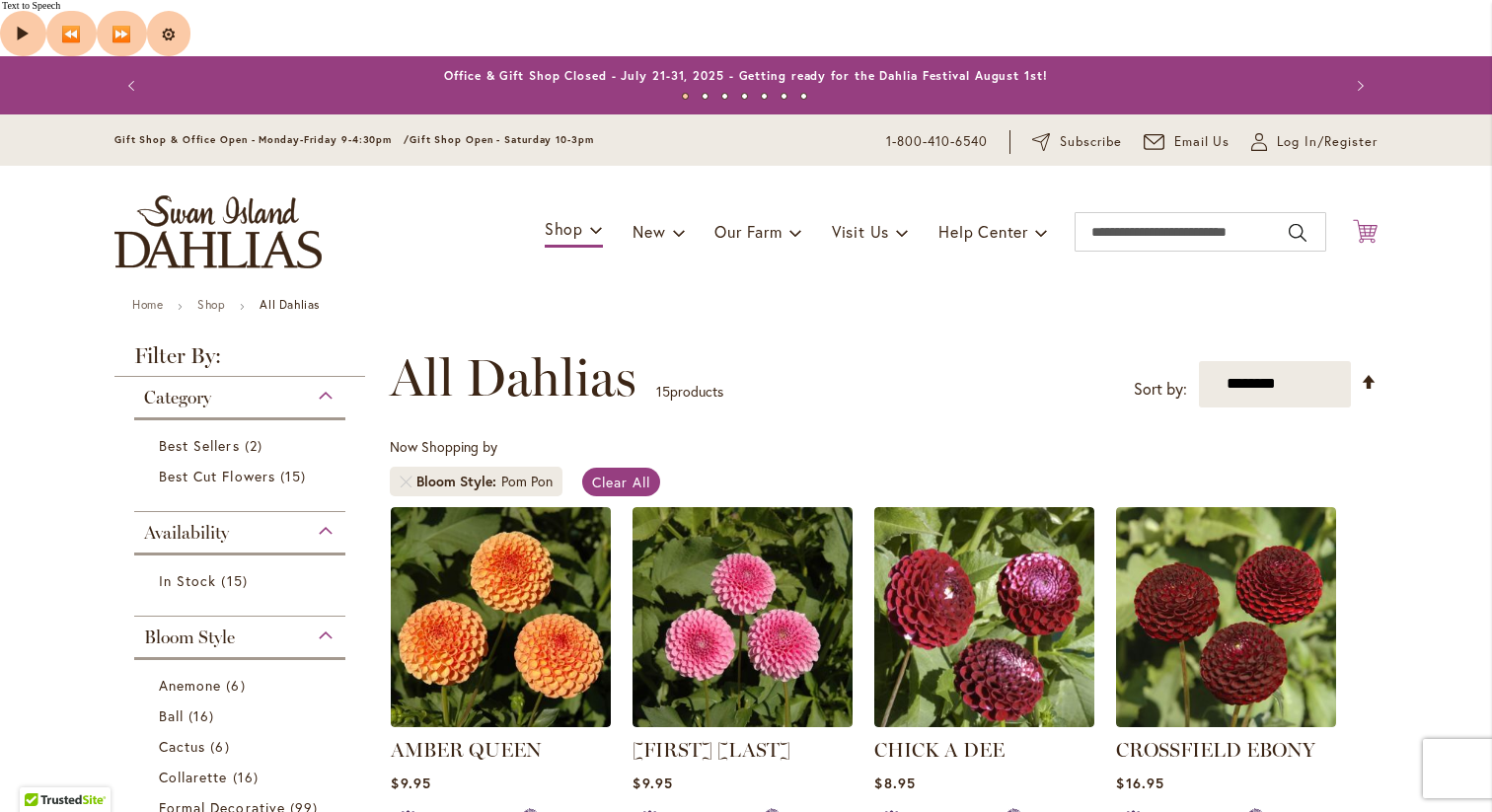 click on "Cart
.cls-1 {
fill: #231f20;
}" 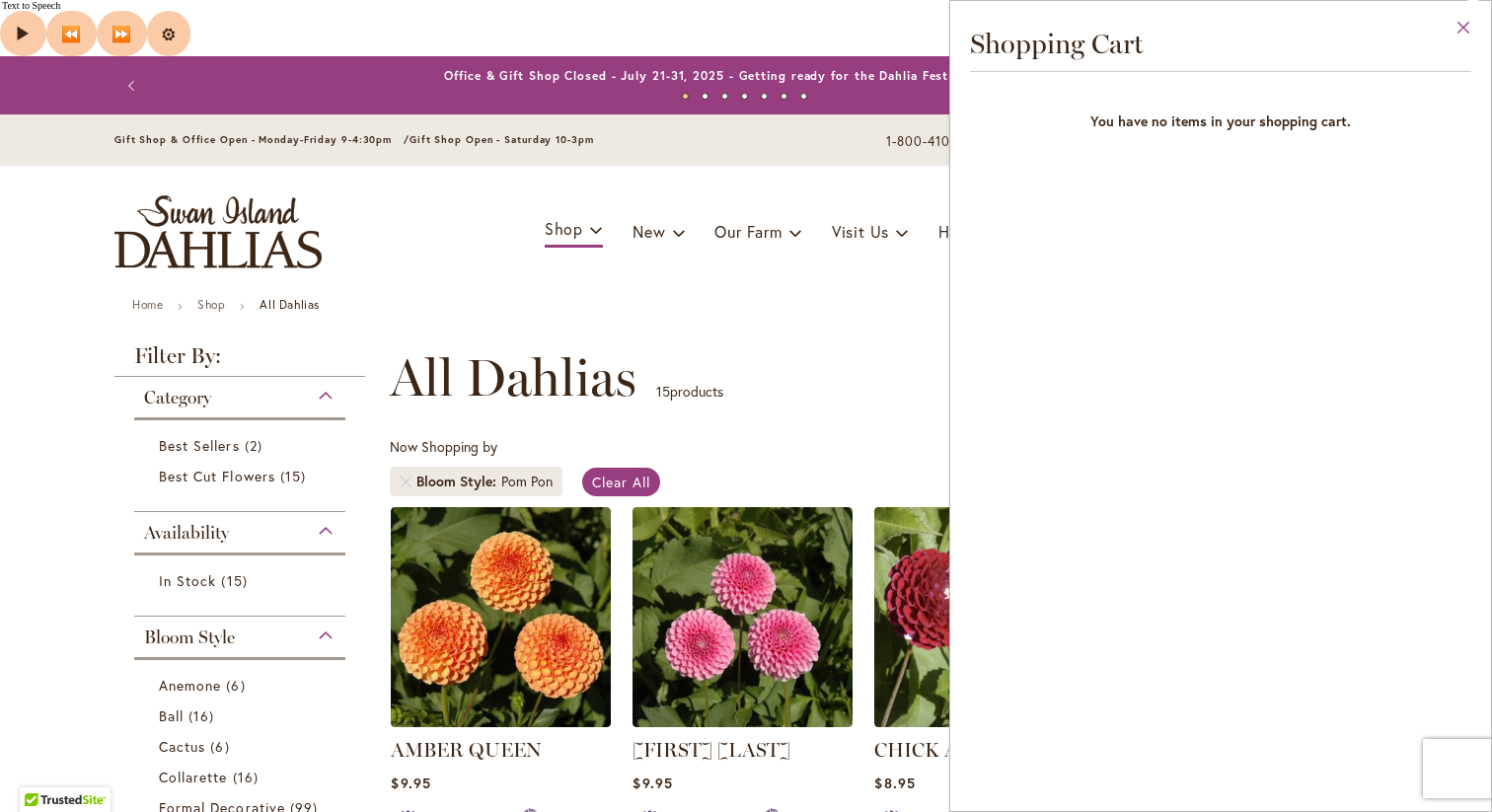 click on "Close" at bounding box center [1463, 32] 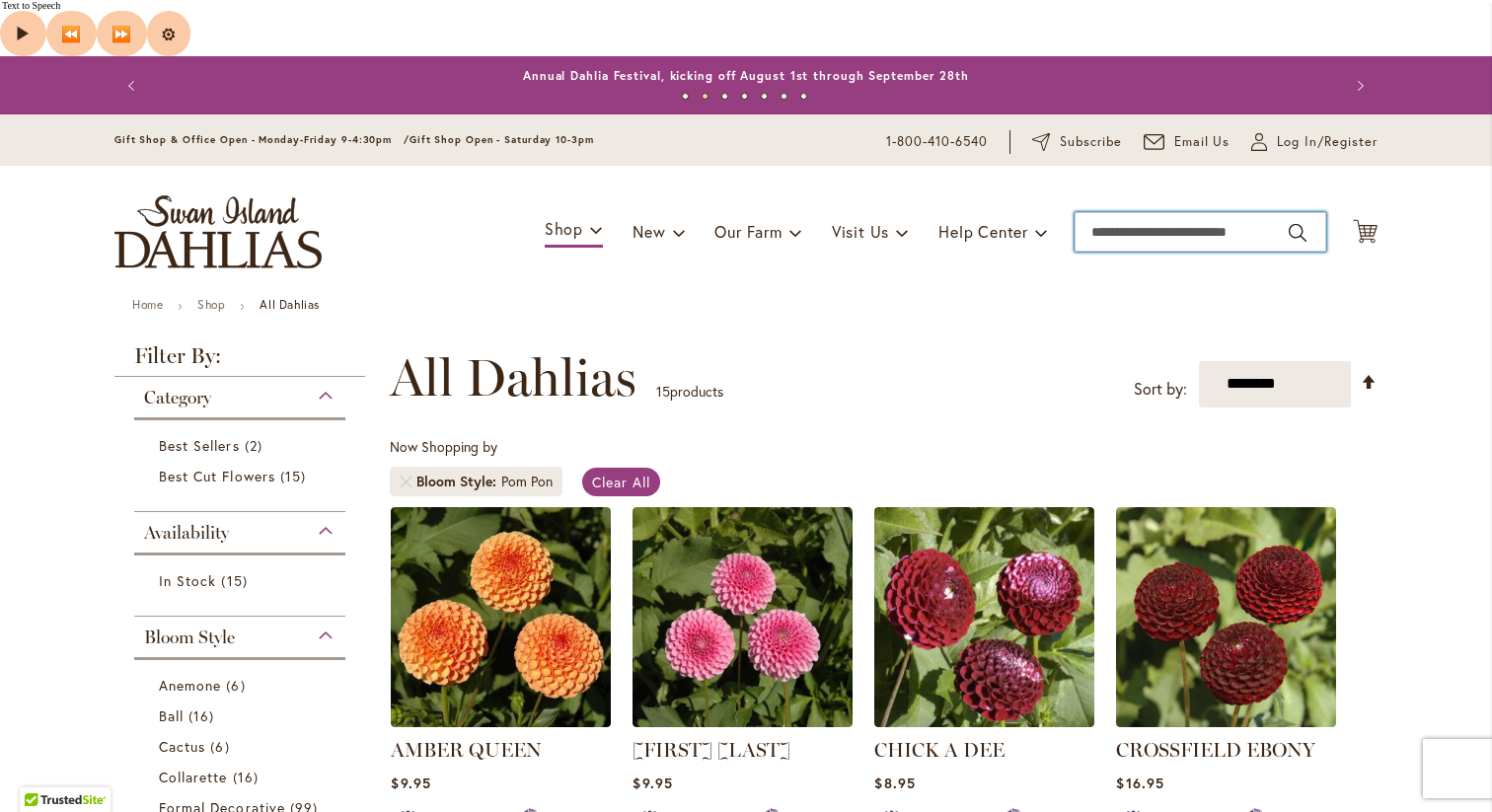 click on "Search" at bounding box center (1200, 232) 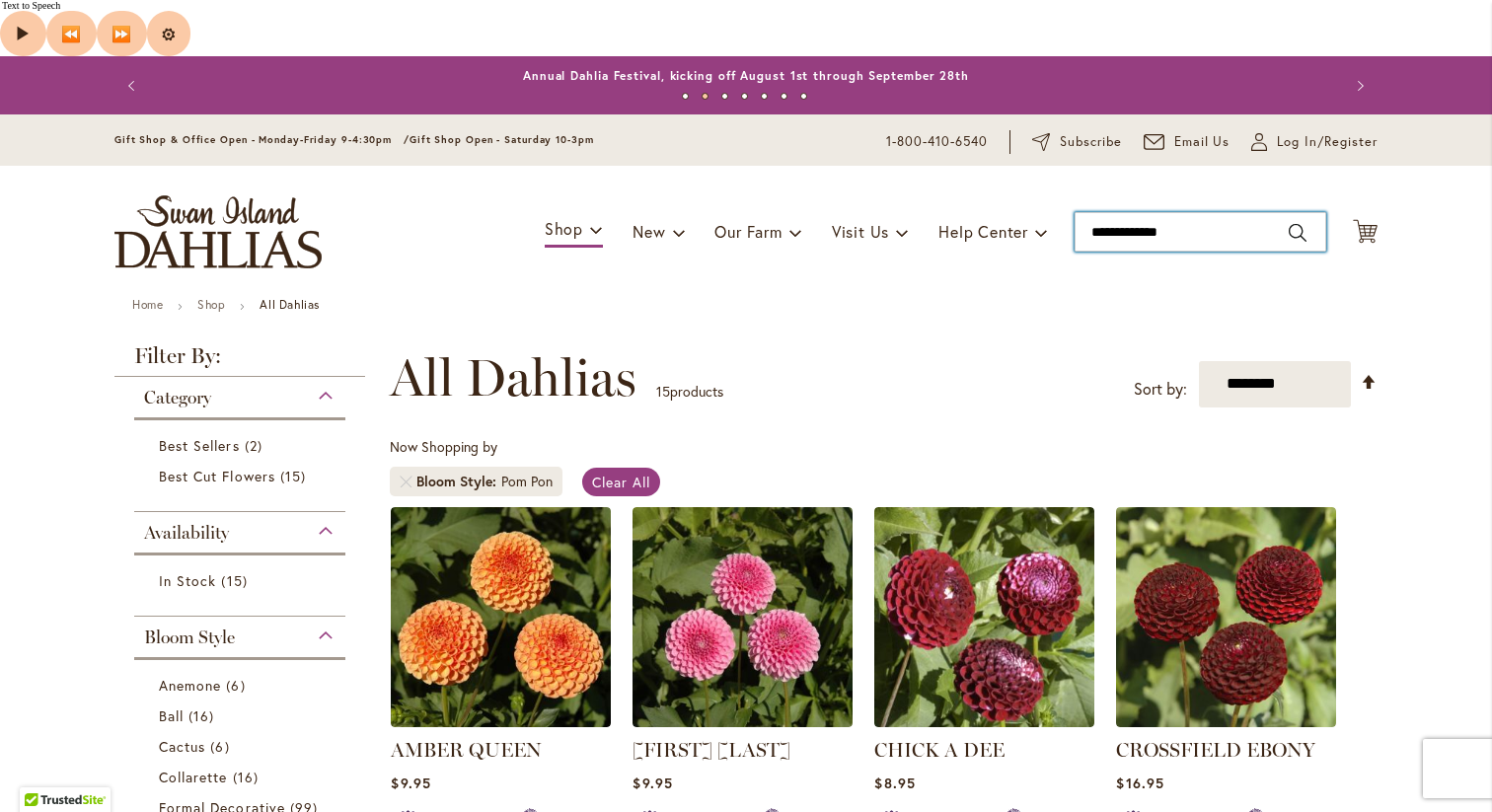 type on "**********" 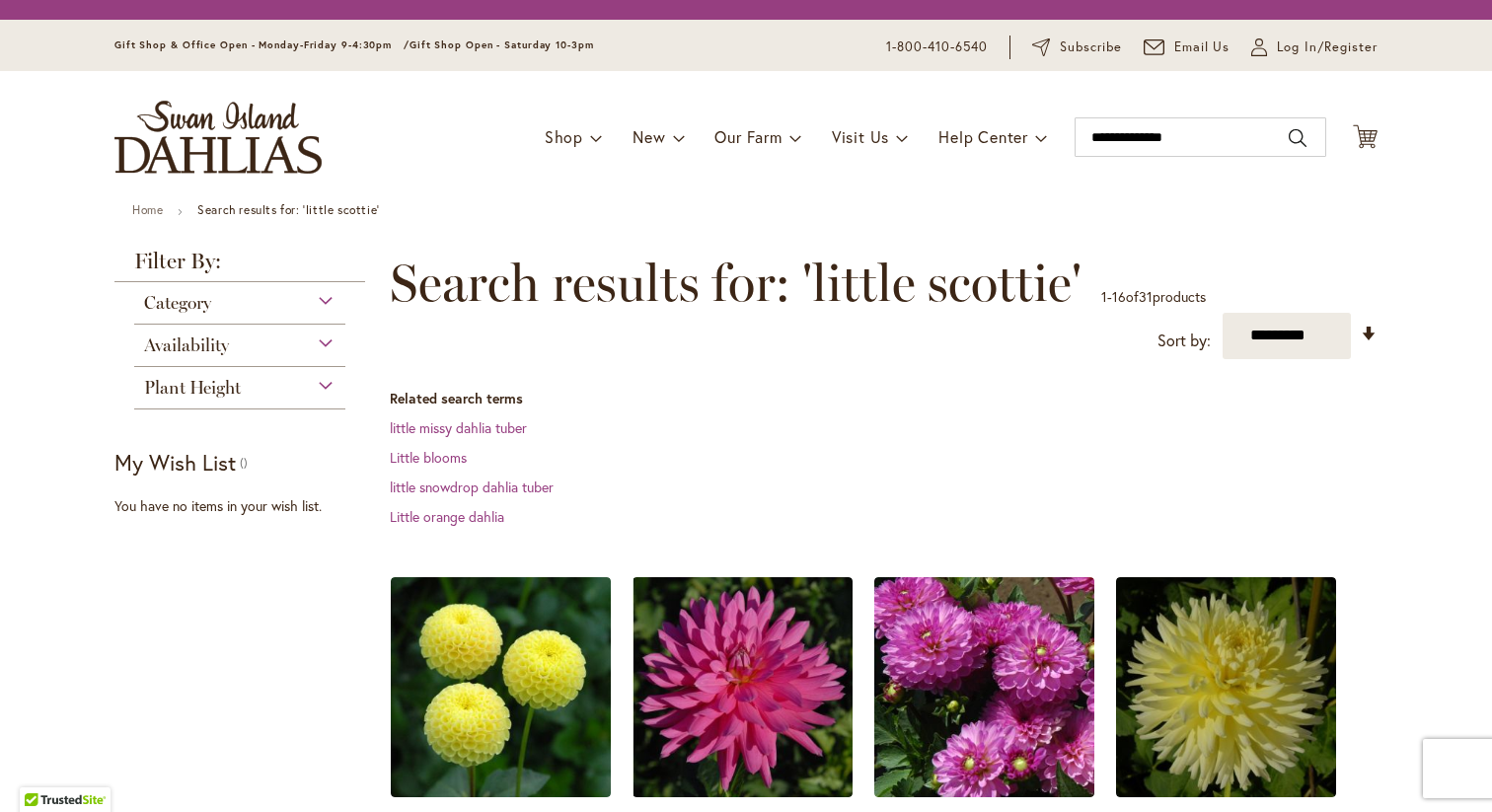 click on "Home
Search results for: 'little scottie'" at bounding box center [746, 212] 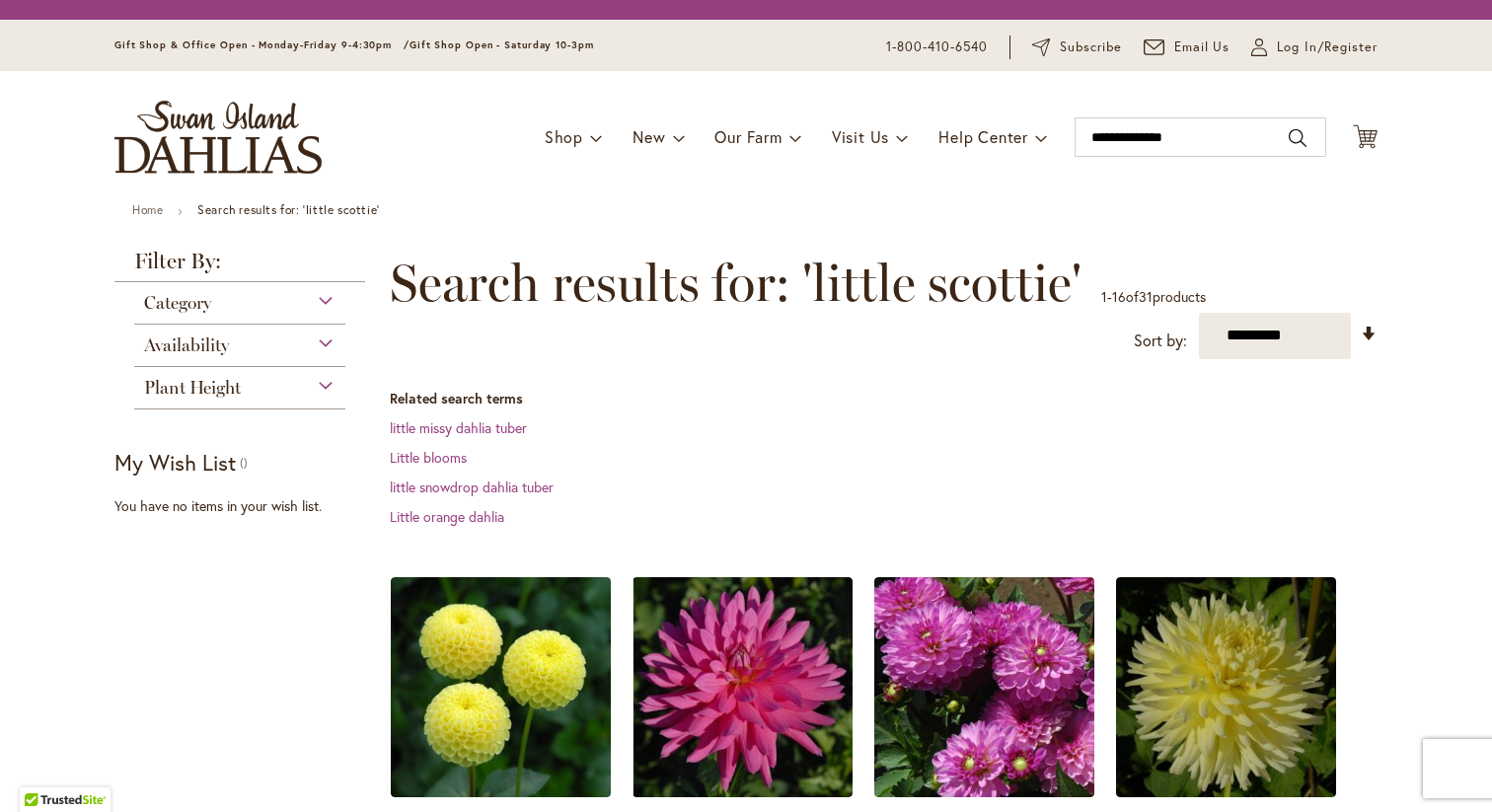 scroll, scrollTop: 0, scrollLeft: 0, axis: both 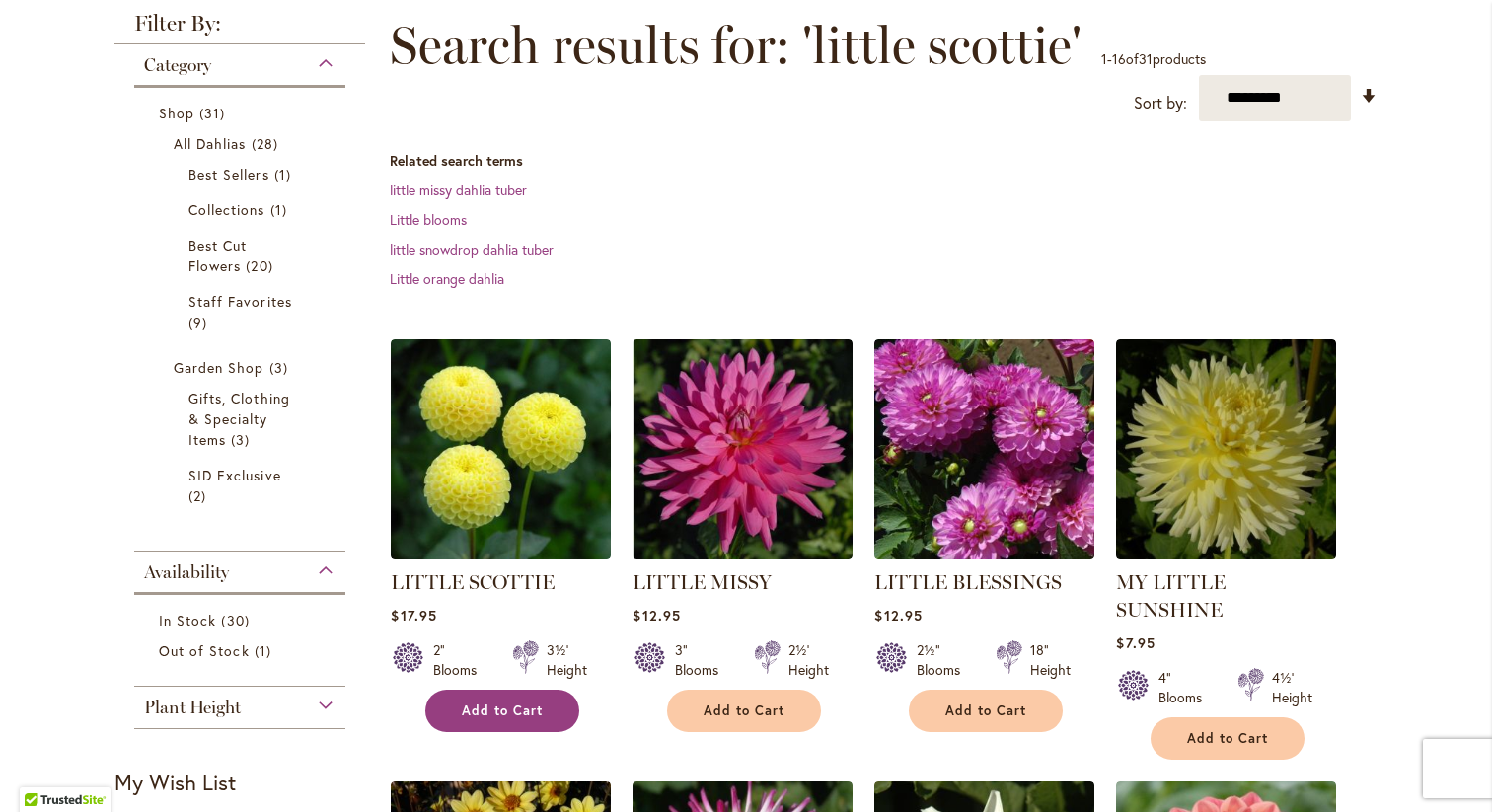 click on "Add to Cart" at bounding box center [502, 710] 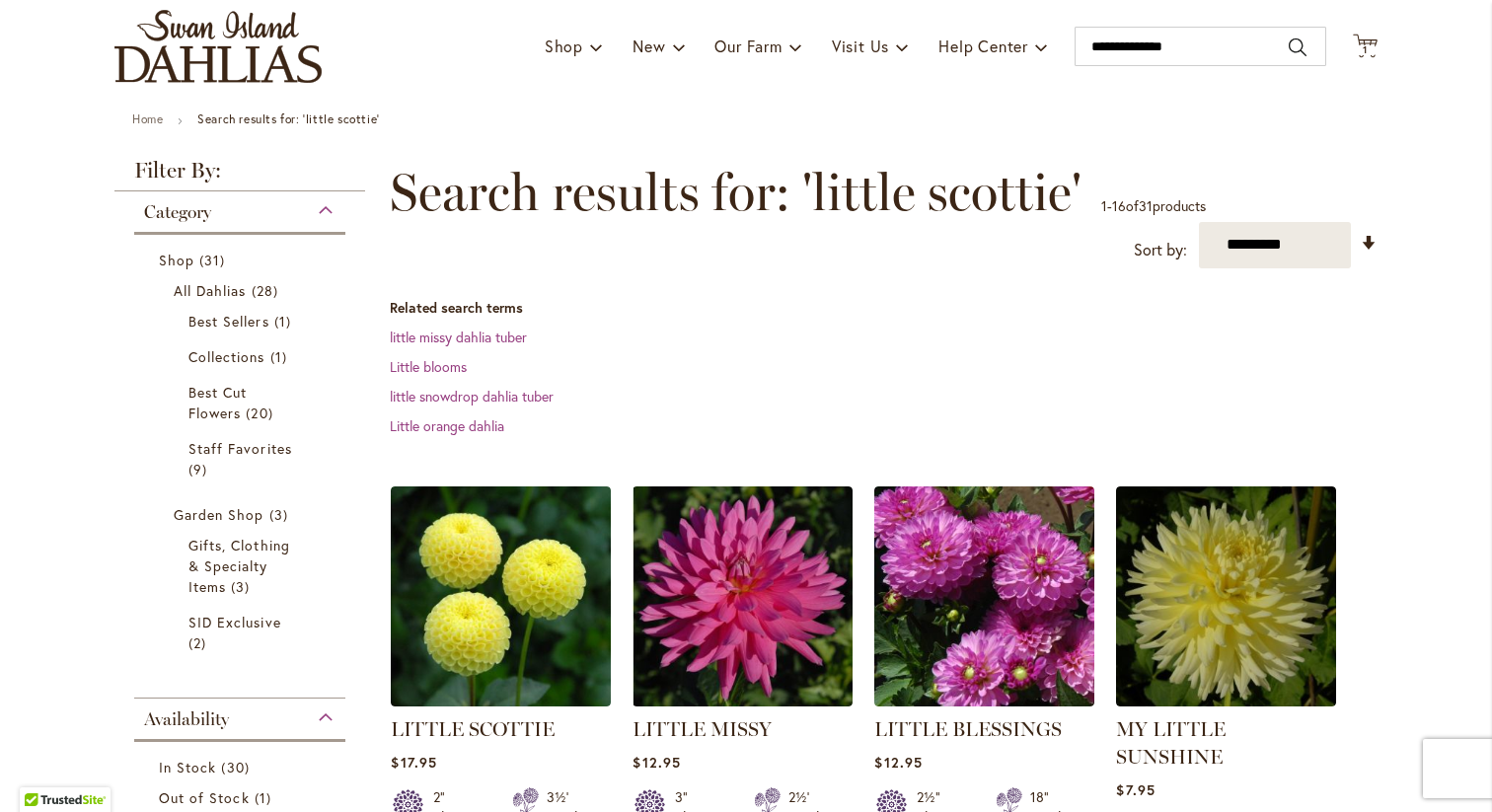 scroll, scrollTop: 104, scrollLeft: 0, axis: vertical 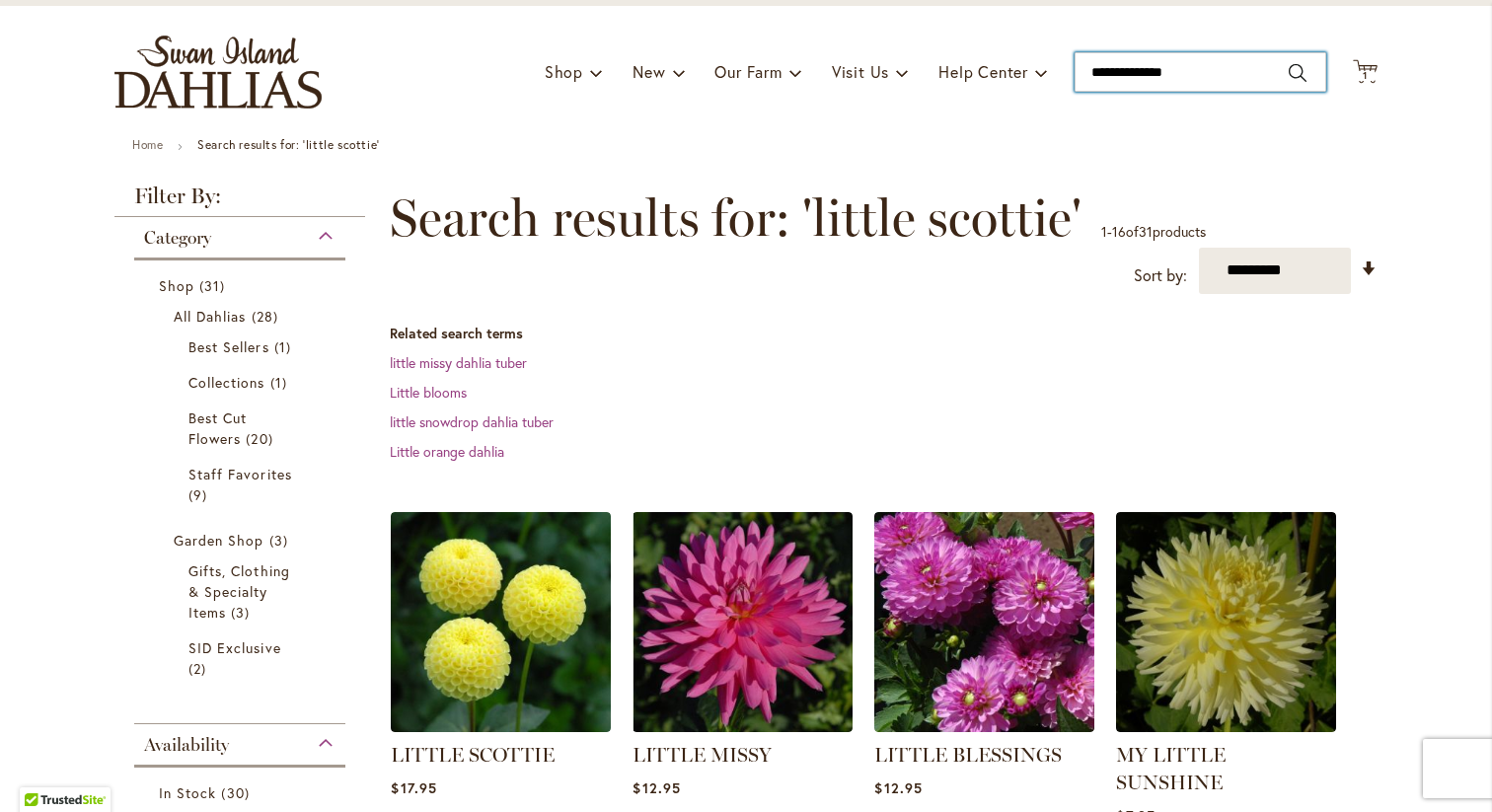 click on "**********" at bounding box center (1200, 72) 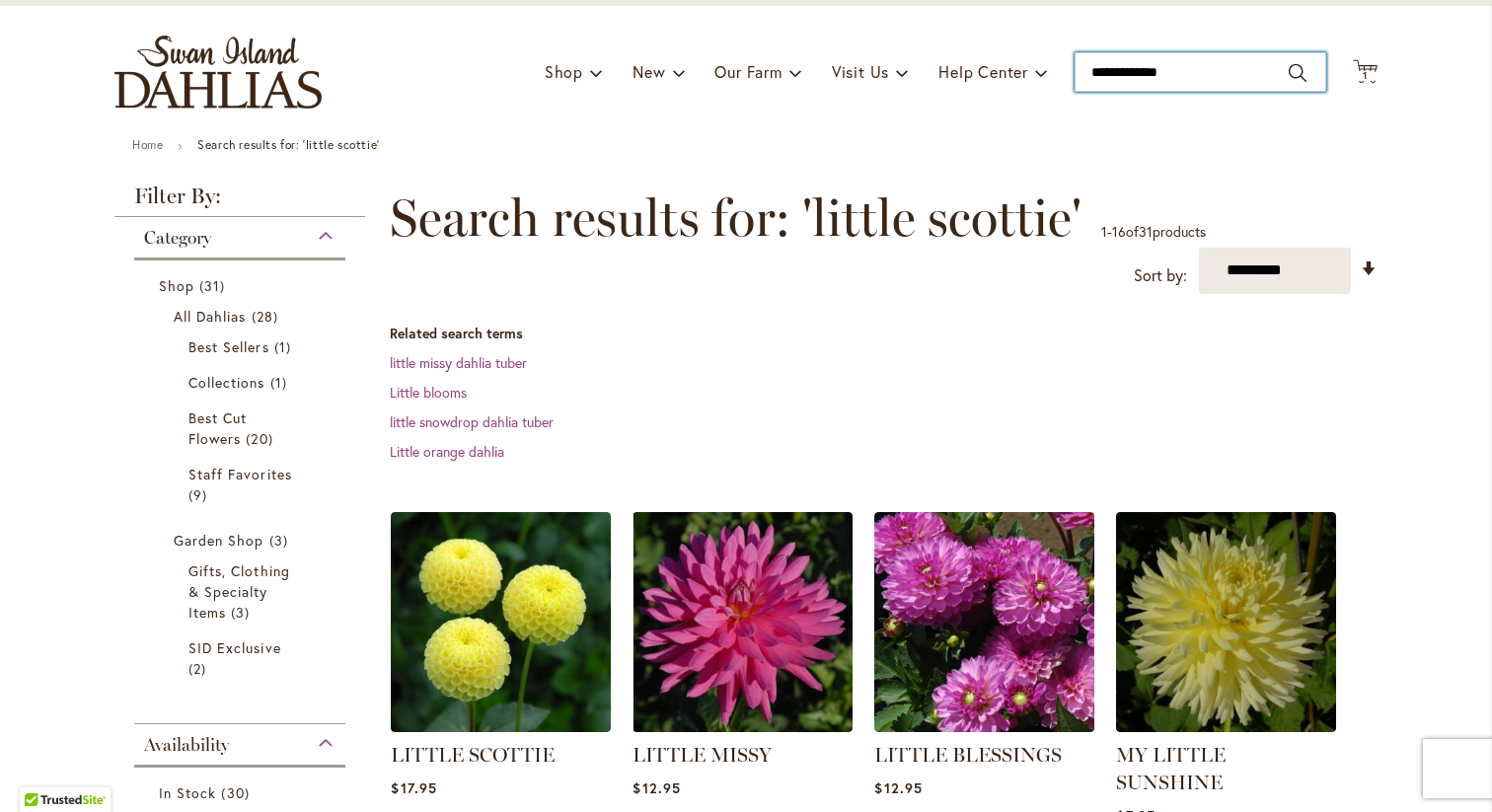 click on "**********" at bounding box center (1200, 72) 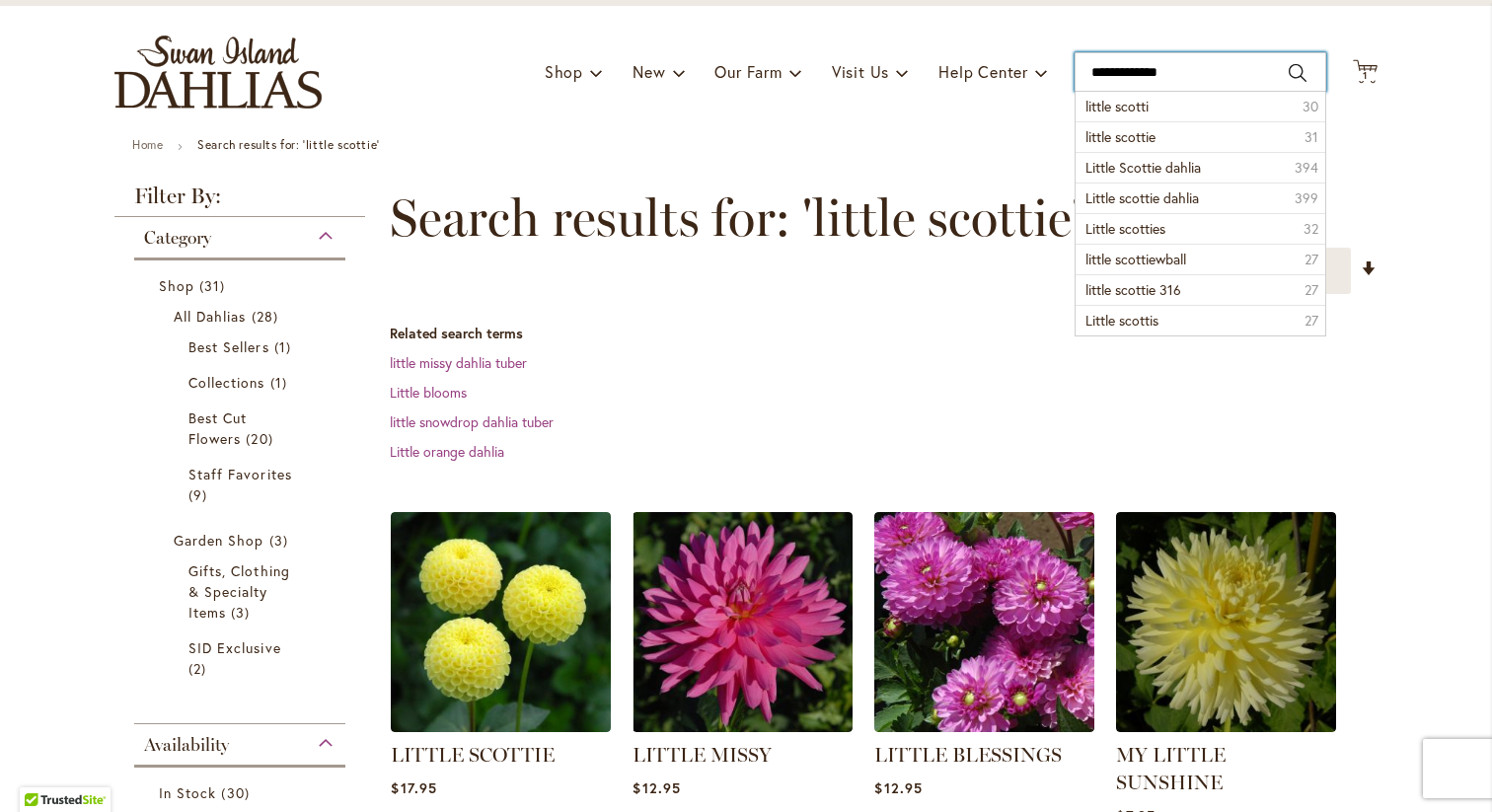 click on "**********" at bounding box center [1200, 72] 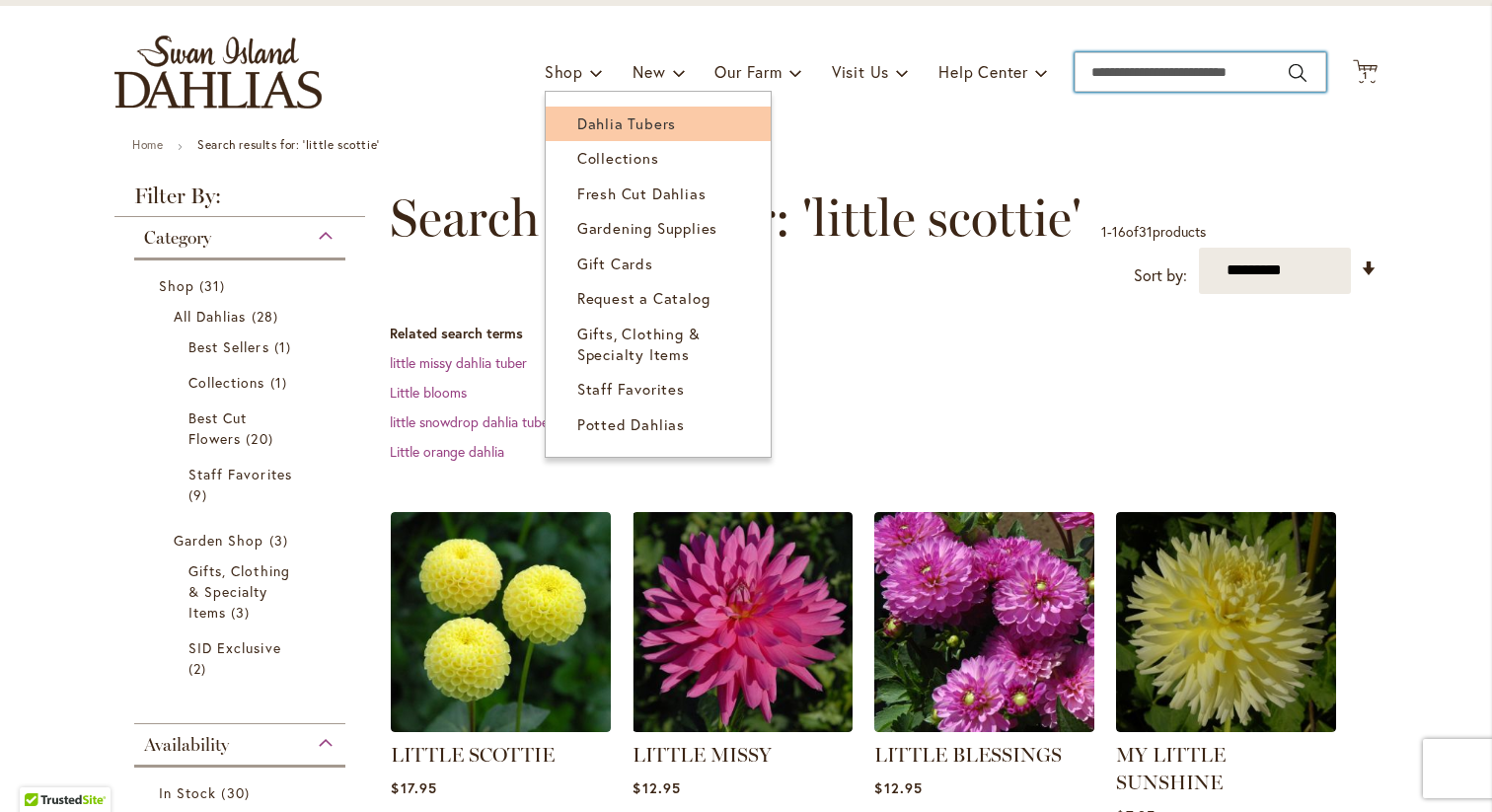 click on "Dahlia Tubers" at bounding box center (627, 123) 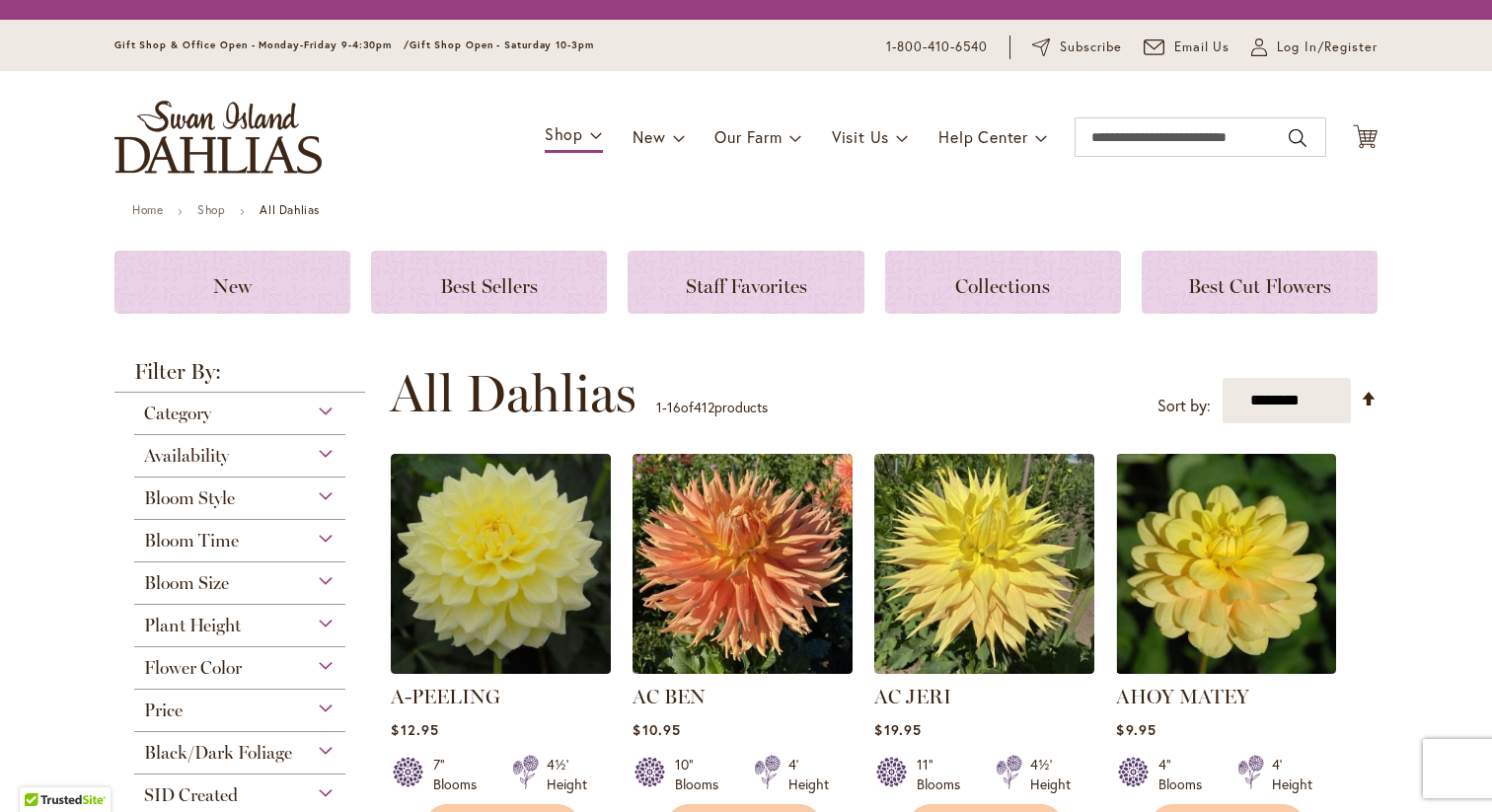 scroll, scrollTop: 0, scrollLeft: 0, axis: both 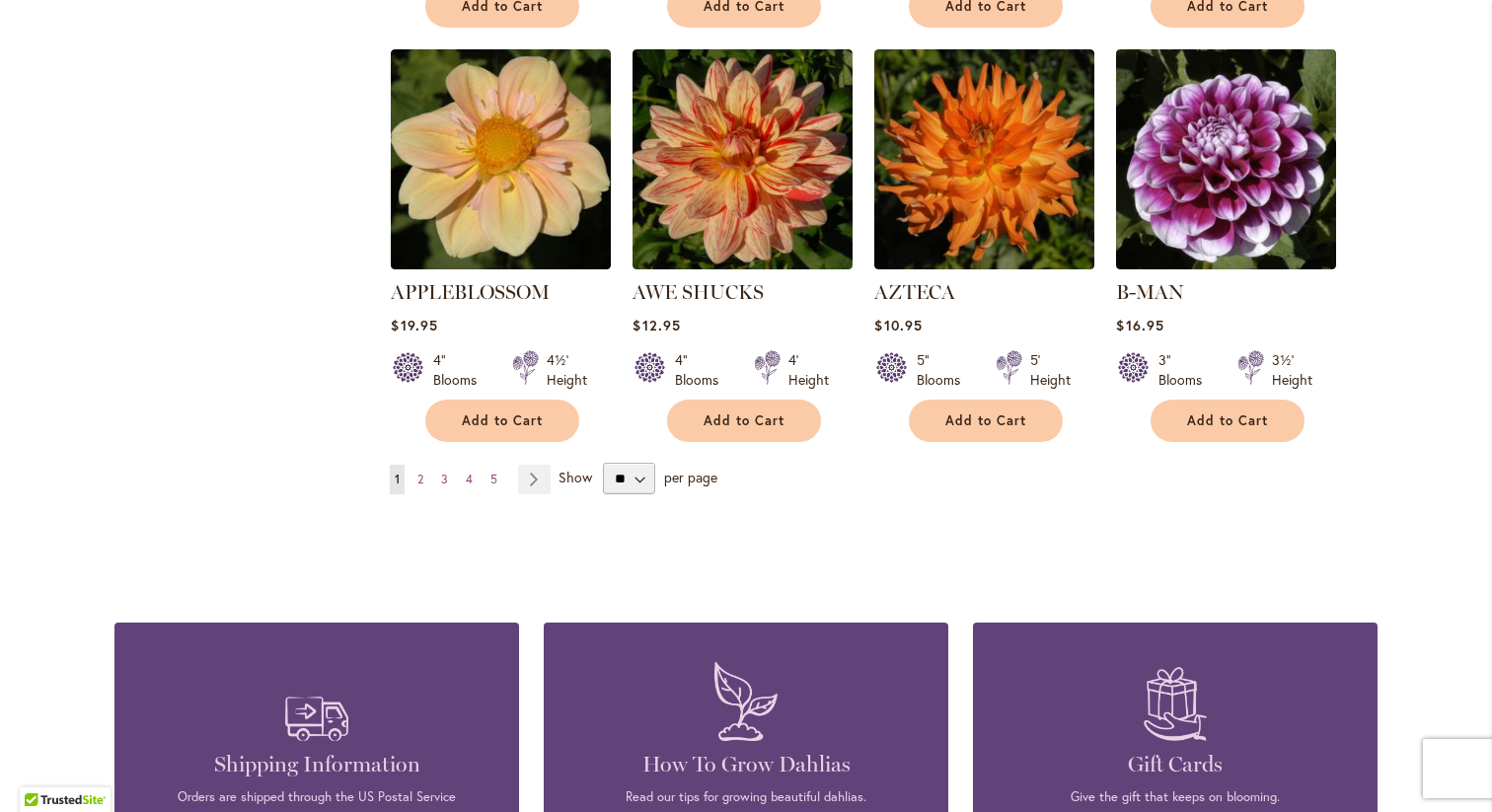 click on "You're currently reading page
1
Page
2
Page
3
Page
4
Page 5 Page Next" at bounding box center (474, 480) 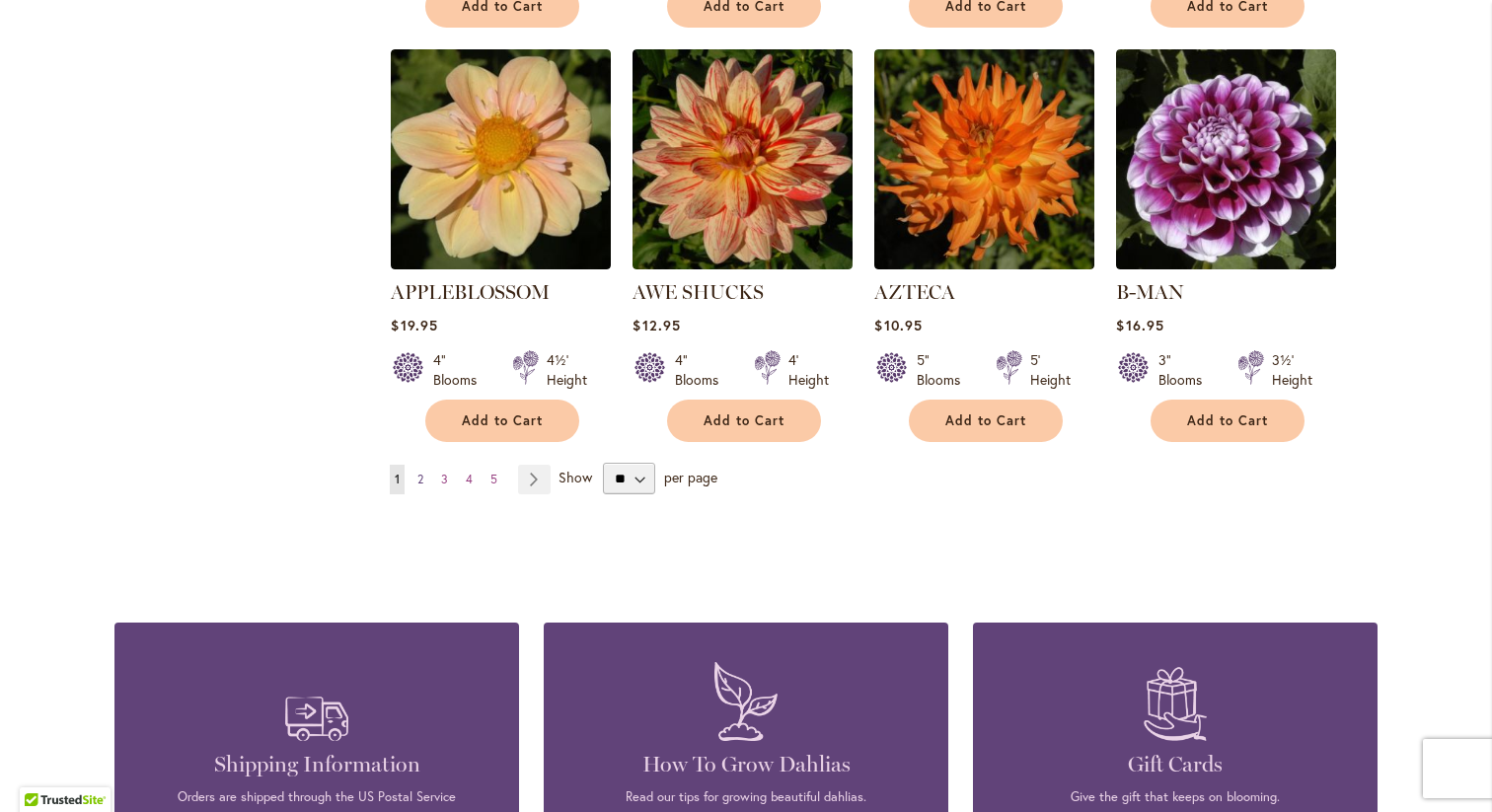 click on "2" at bounding box center [420, 479] 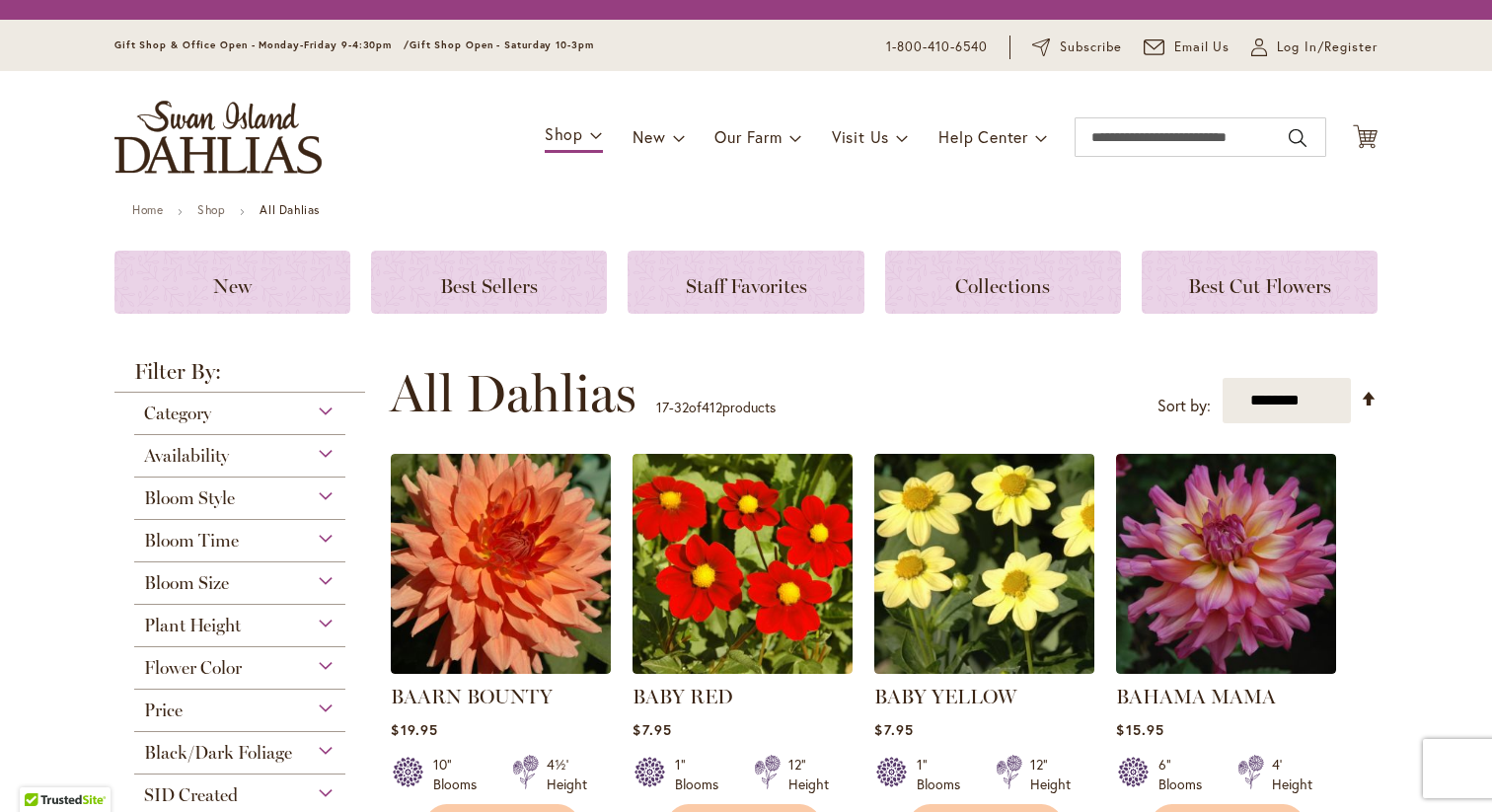 scroll, scrollTop: 0, scrollLeft: 0, axis: both 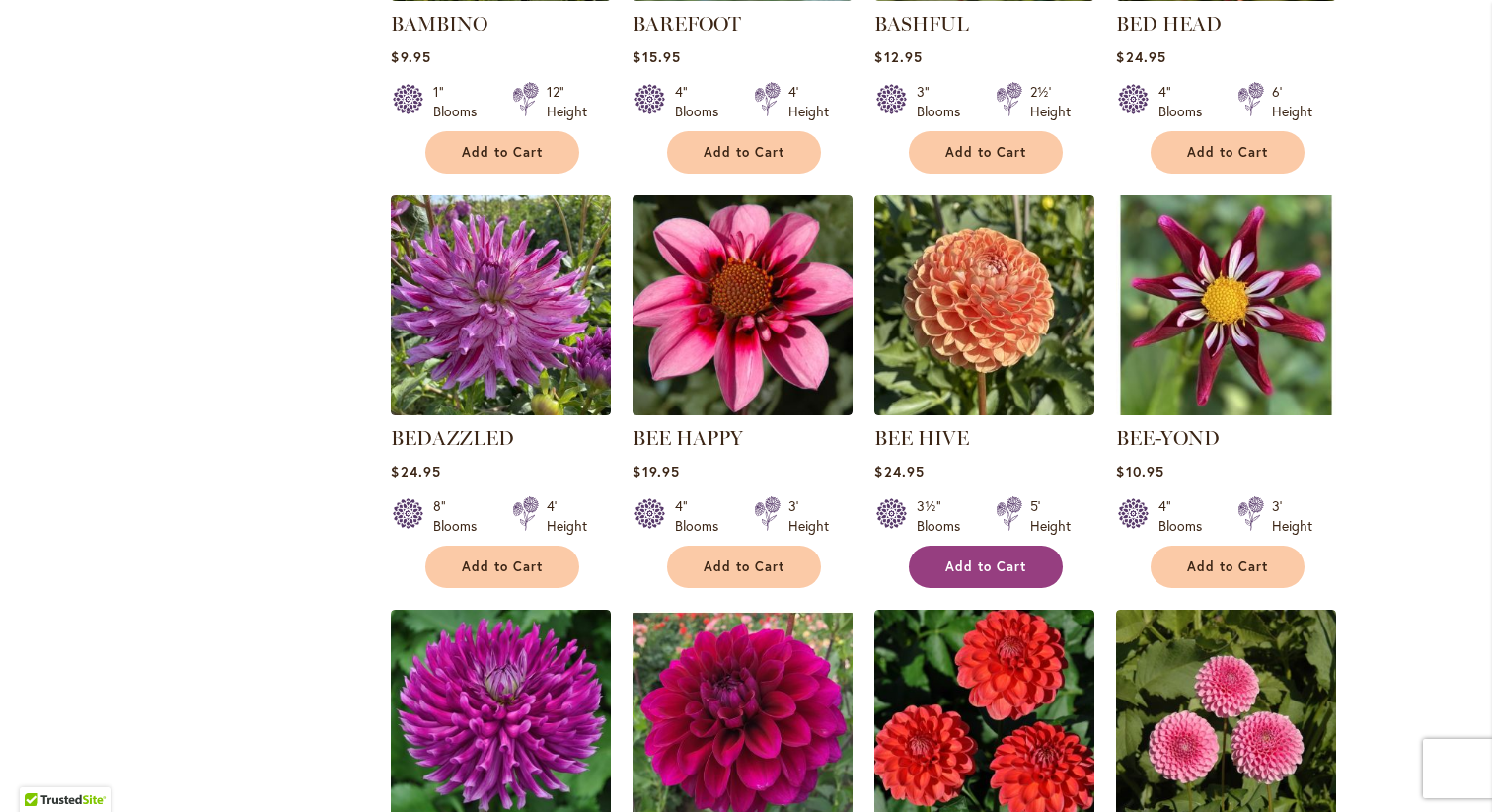 click on "Add to Cart" at bounding box center [986, 566] 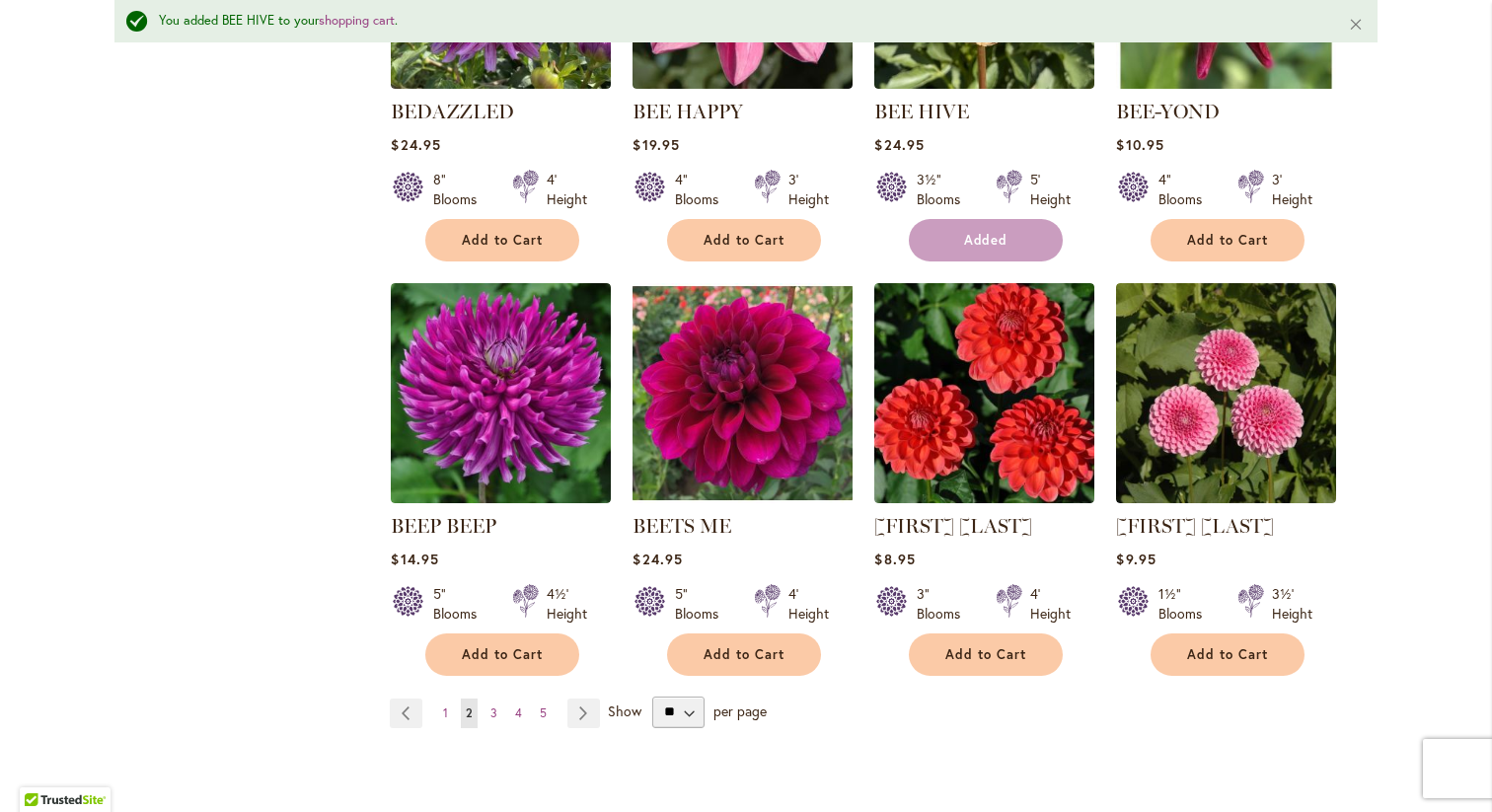 scroll, scrollTop: 1504, scrollLeft: 0, axis: vertical 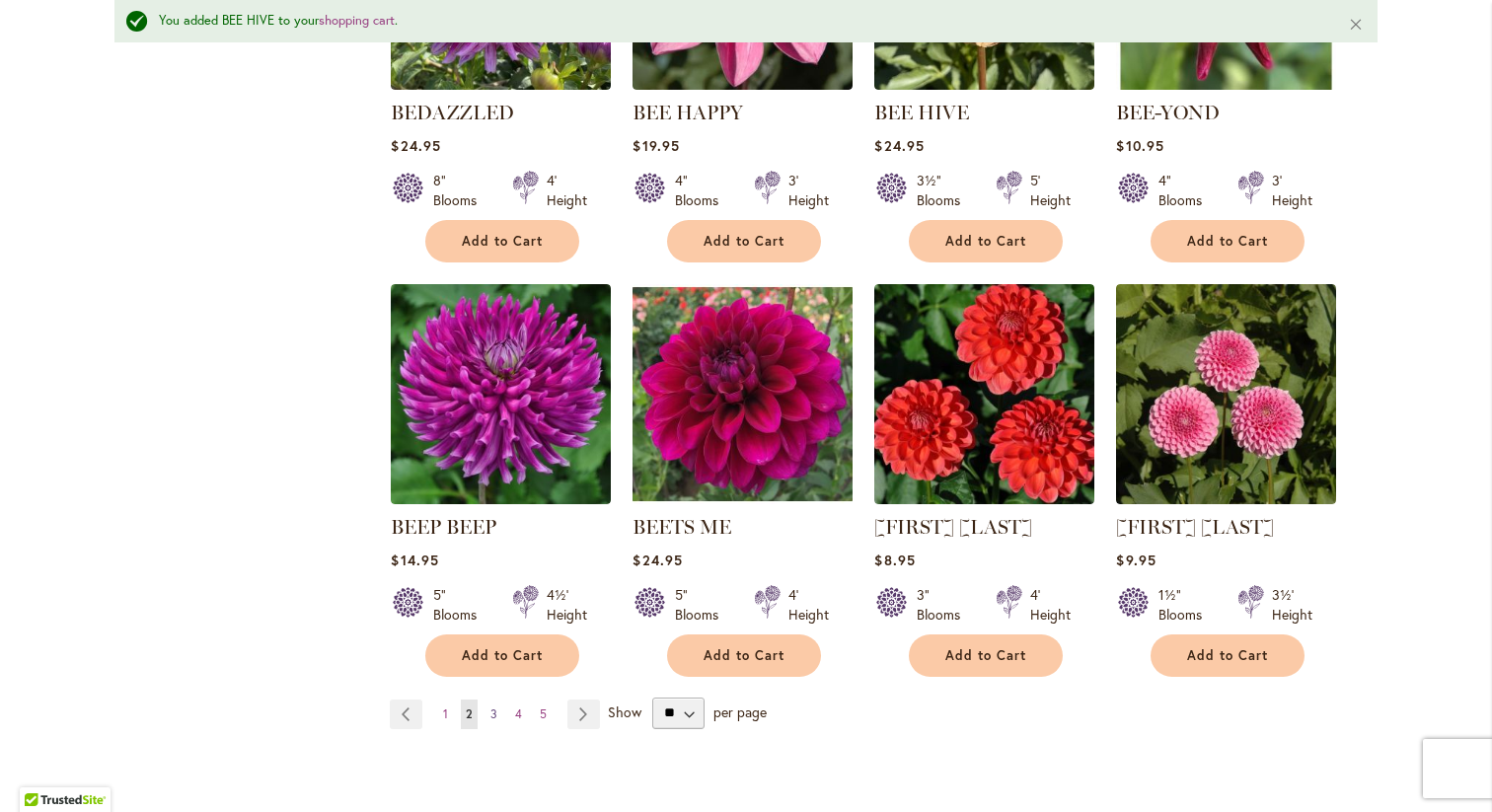 click on "Page
3" at bounding box center (493, 714) 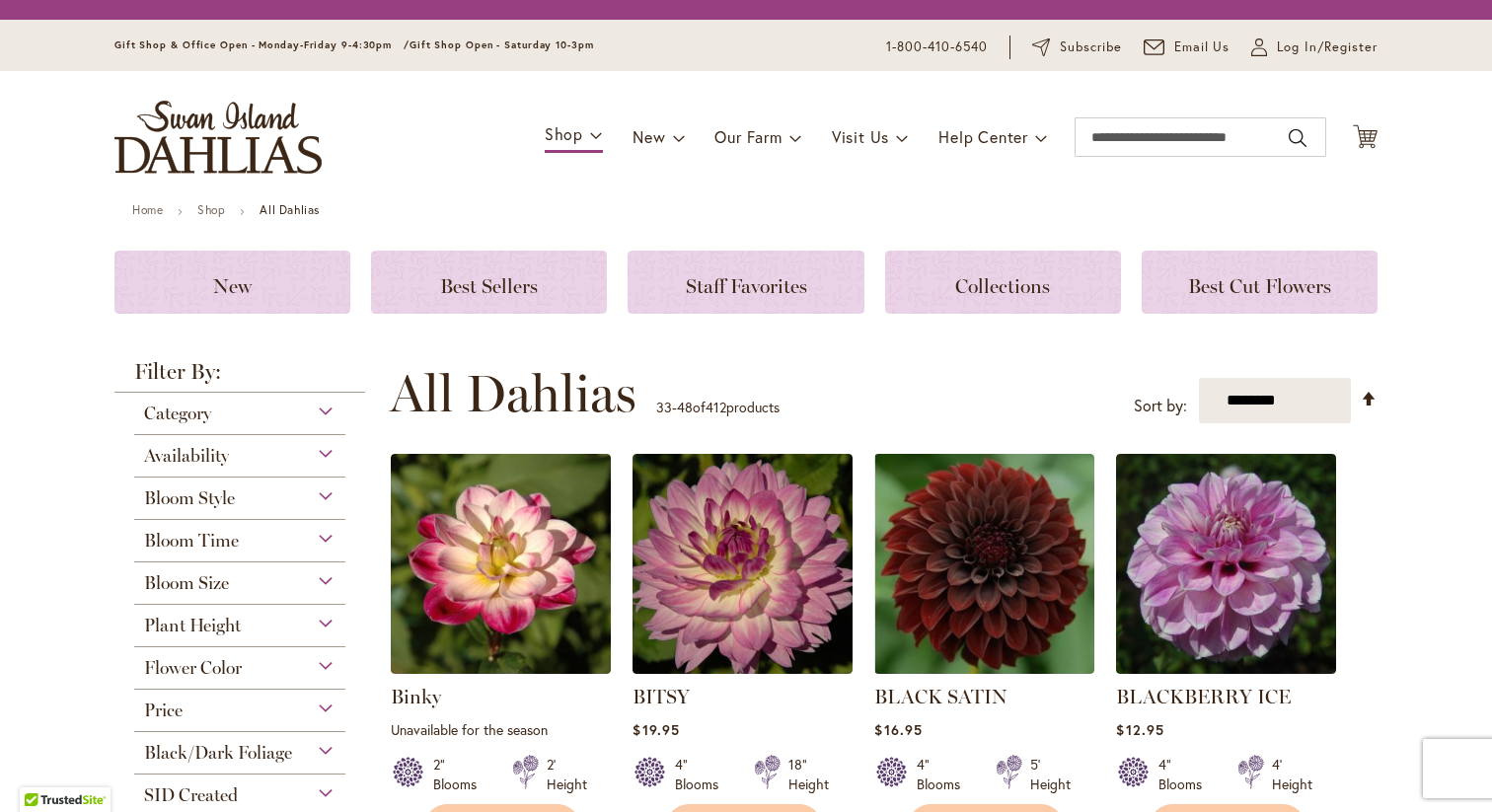 scroll, scrollTop: 0, scrollLeft: 0, axis: both 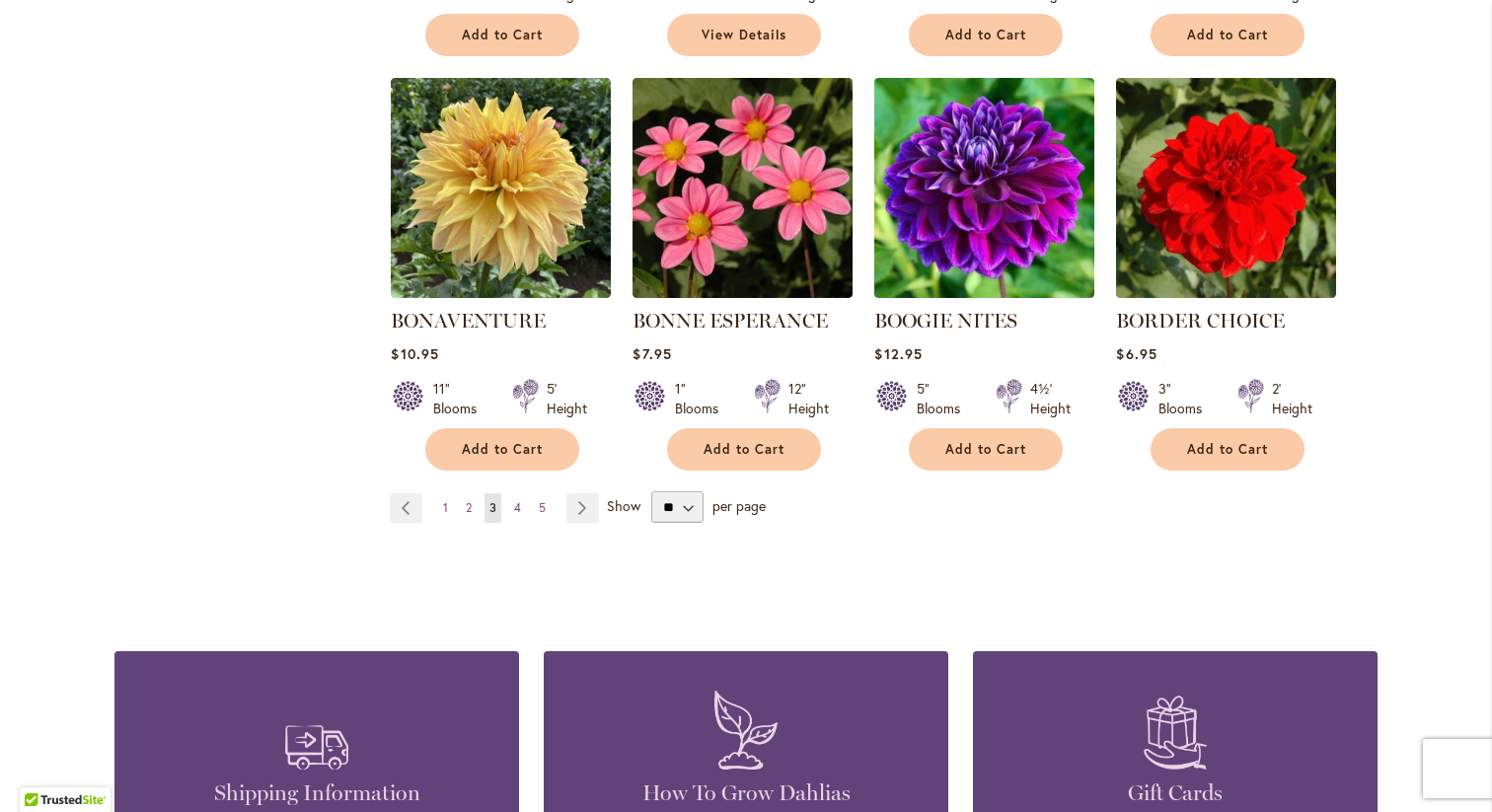 click on "4" at bounding box center [517, 507] 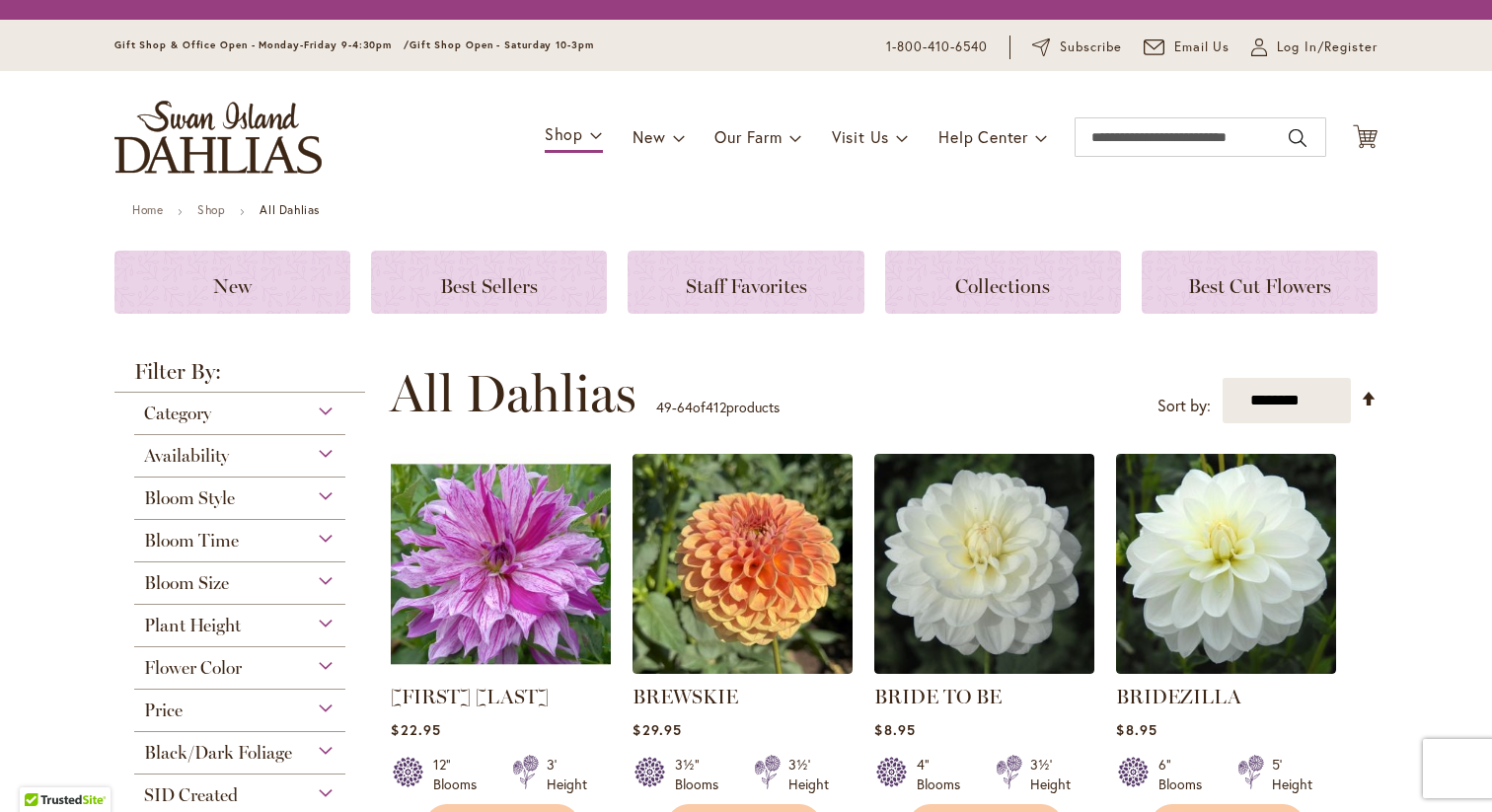 scroll, scrollTop: 0, scrollLeft: 0, axis: both 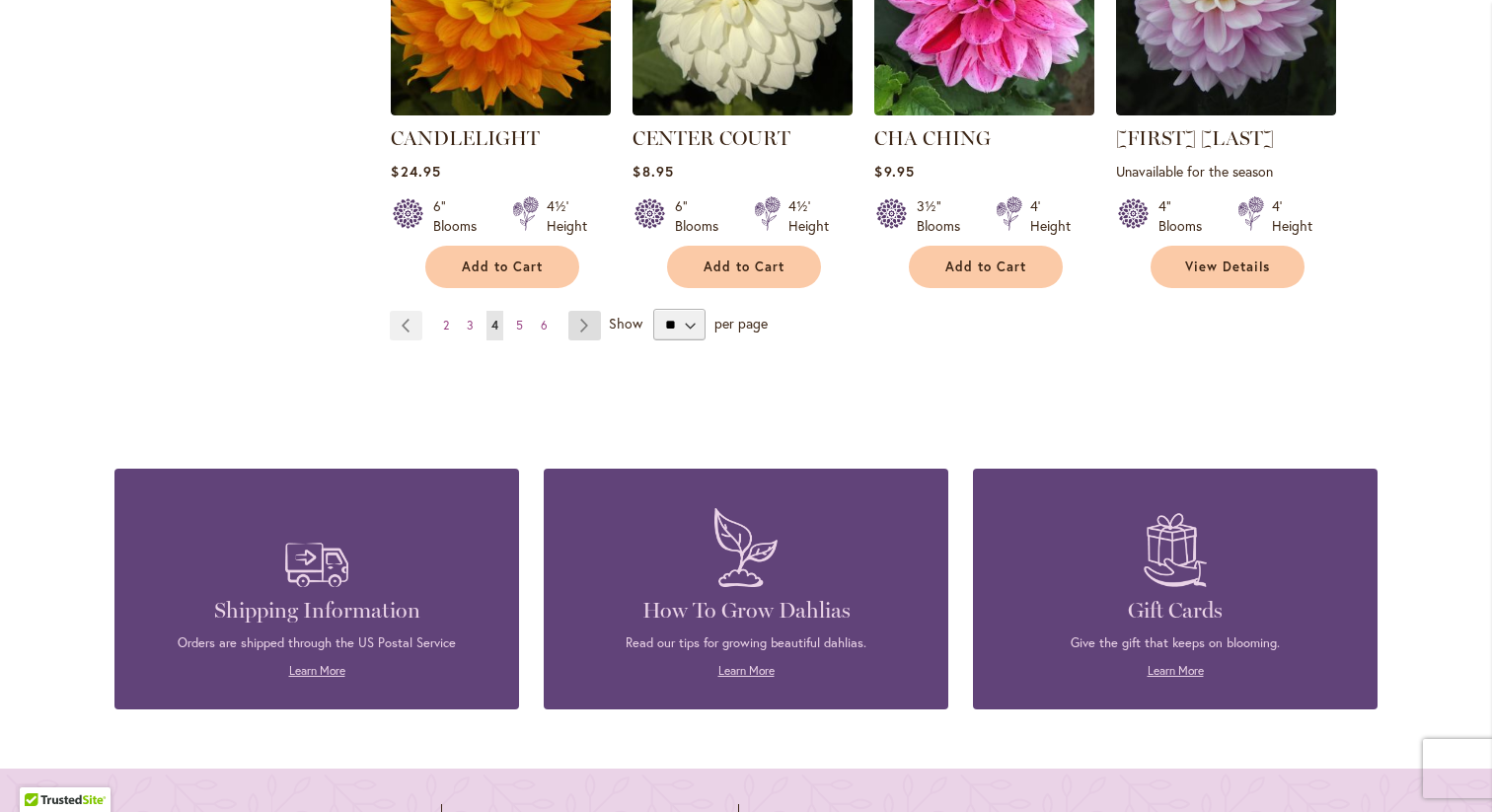 click on "Page
Next" at bounding box center (584, 326) 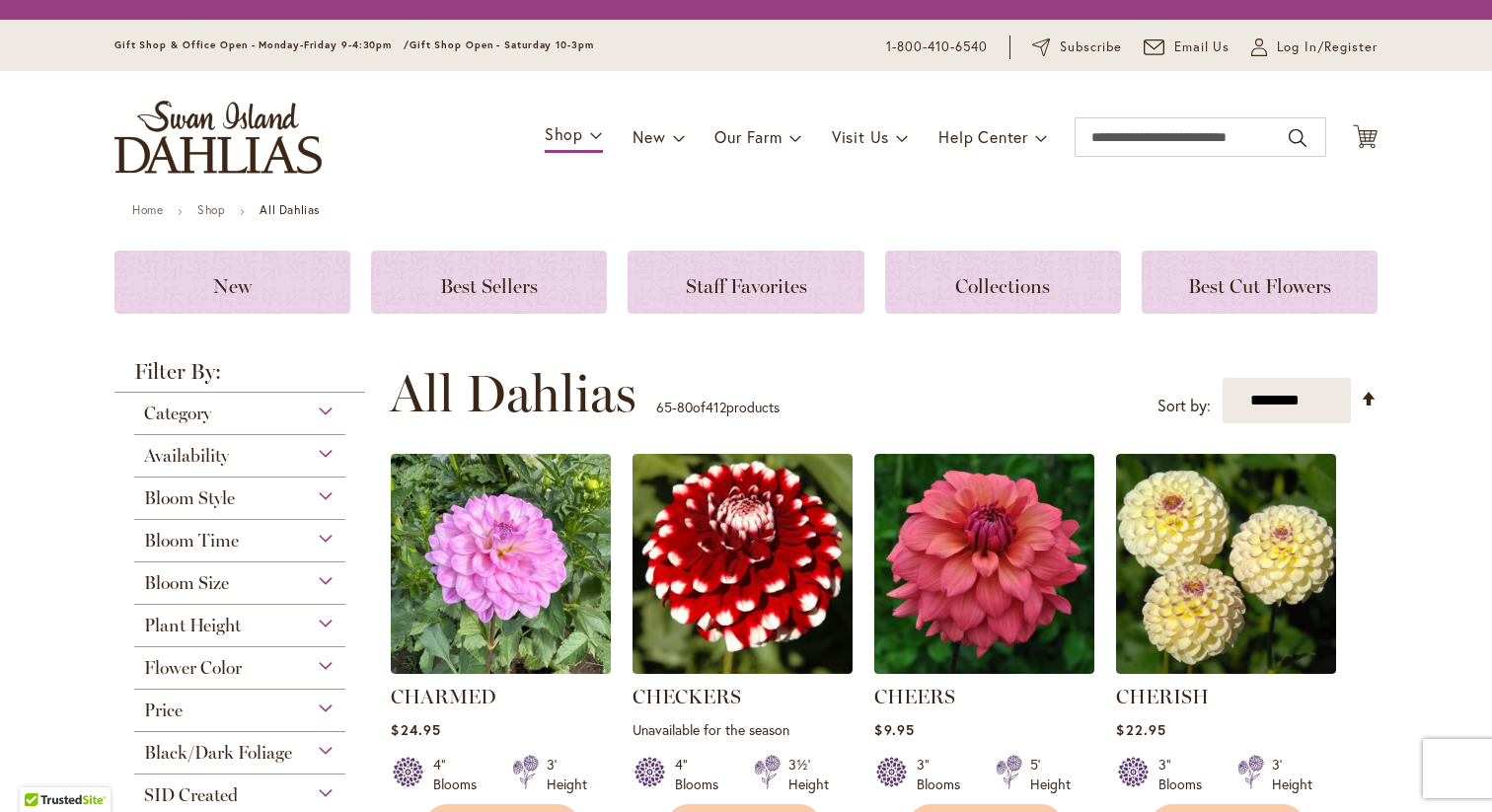 scroll, scrollTop: 0, scrollLeft: 0, axis: both 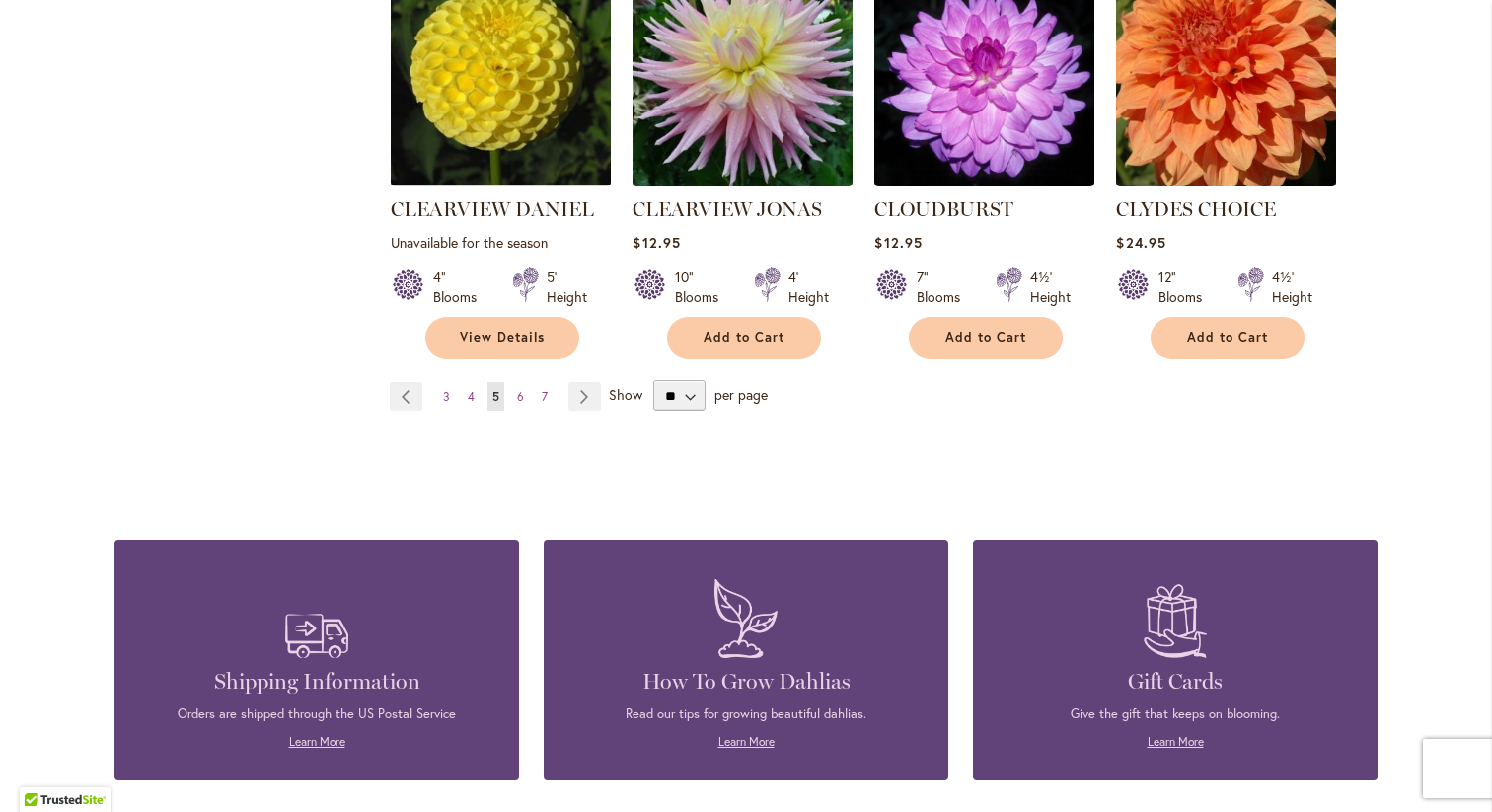 click on "Show" at bounding box center (626, 394) 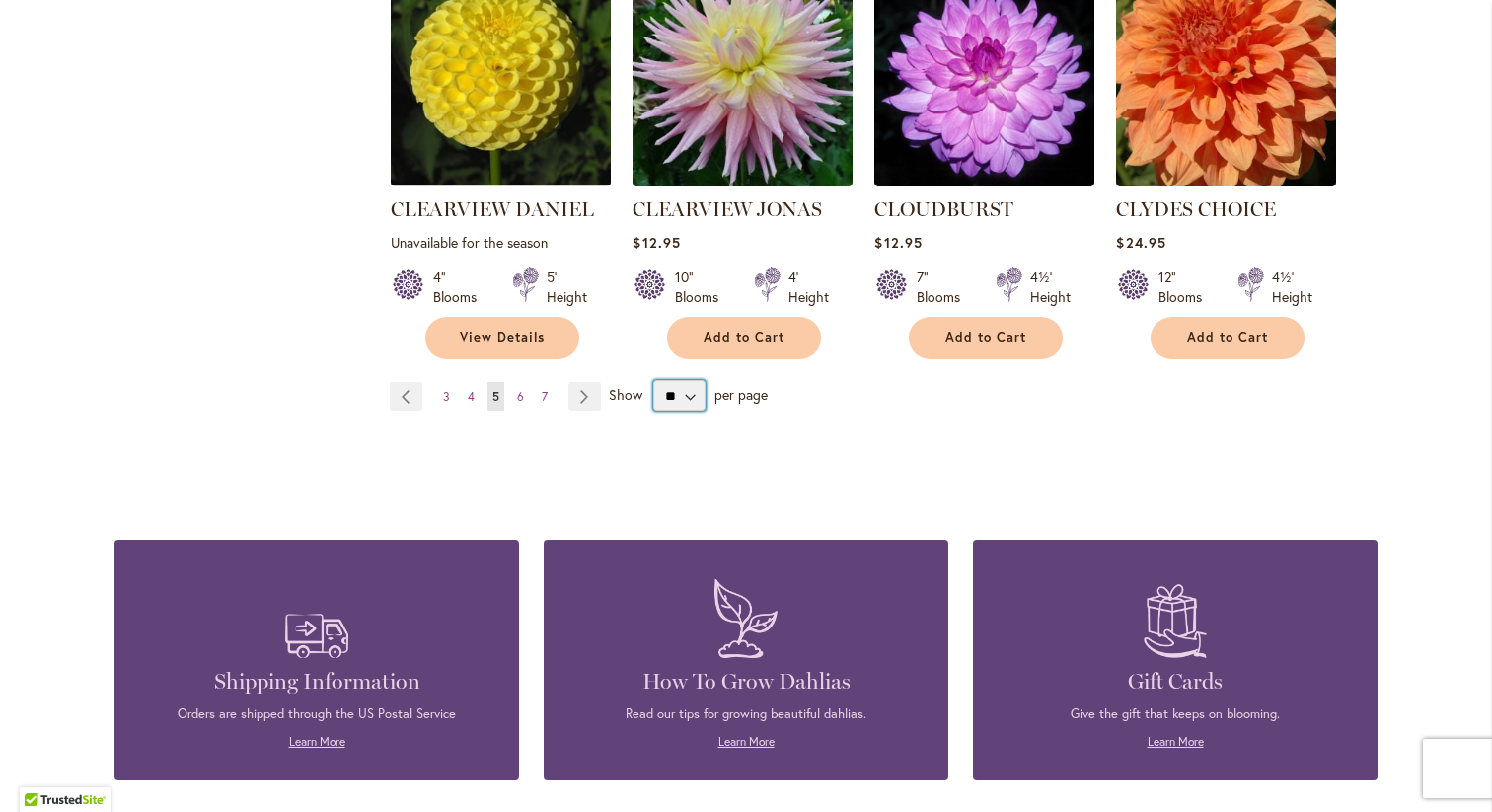 click on "**
**
**
**" at bounding box center [679, 396] 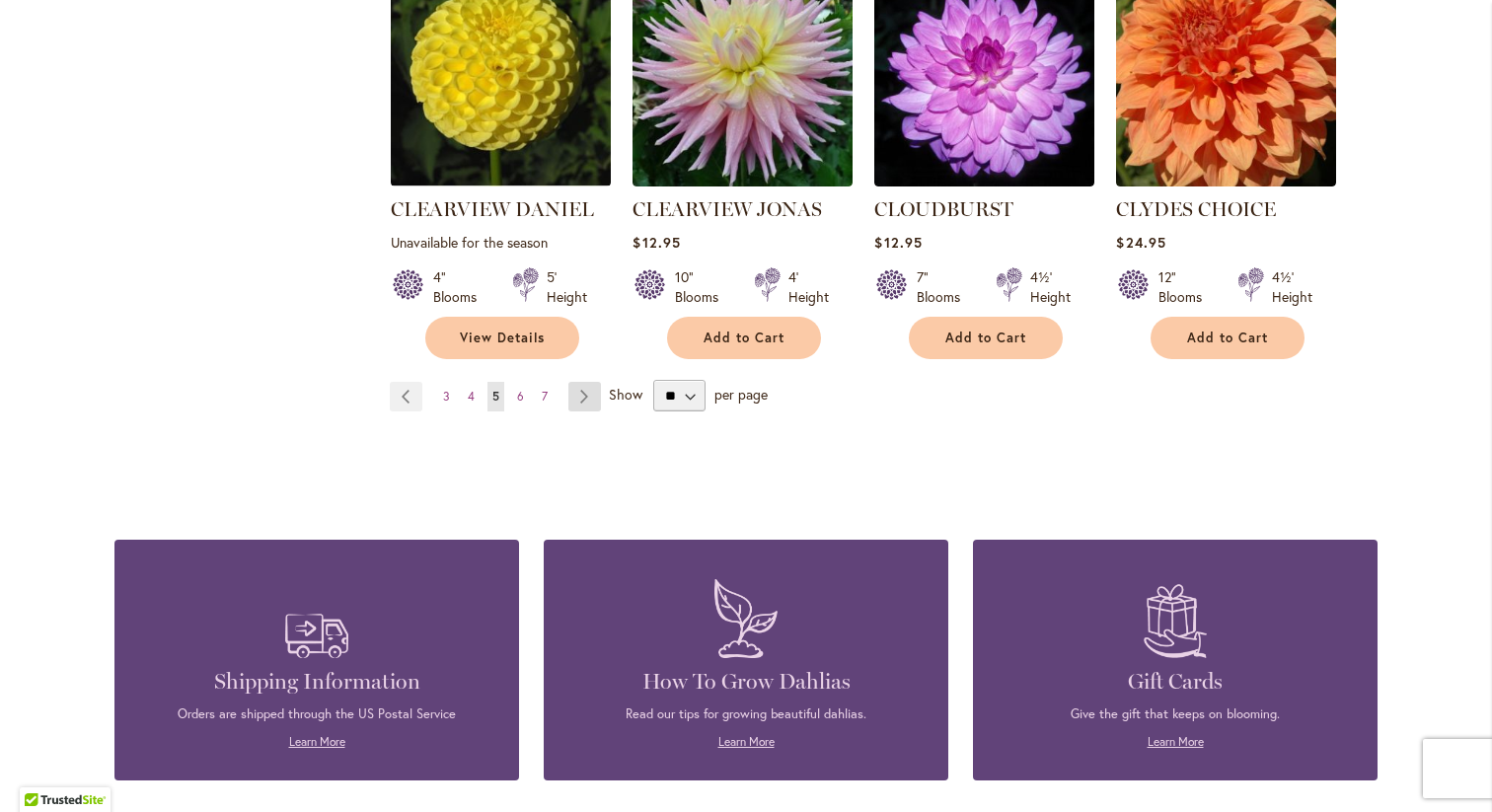 click on "Page
Next" at bounding box center [584, 397] 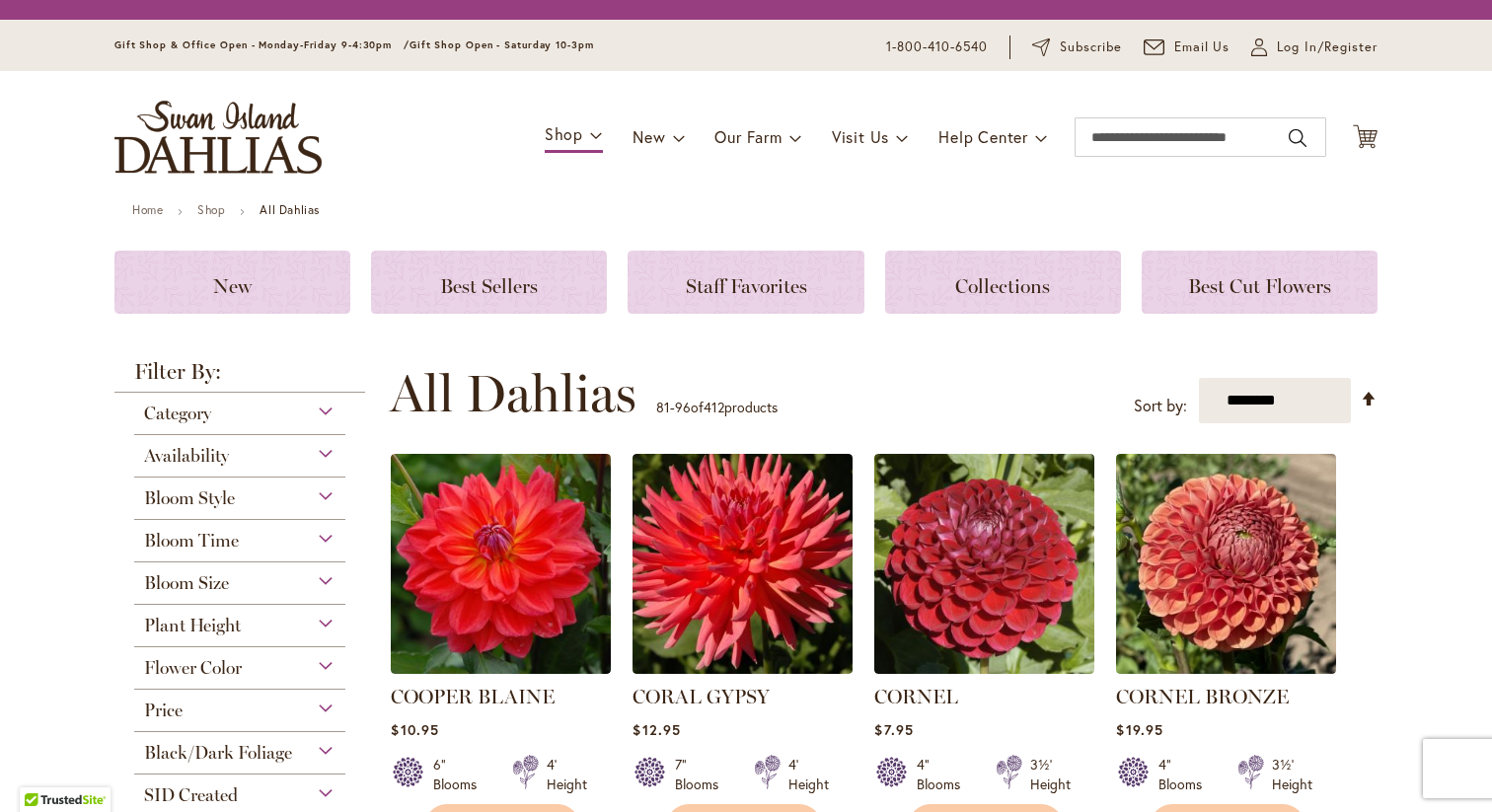 scroll, scrollTop: 0, scrollLeft: 0, axis: both 